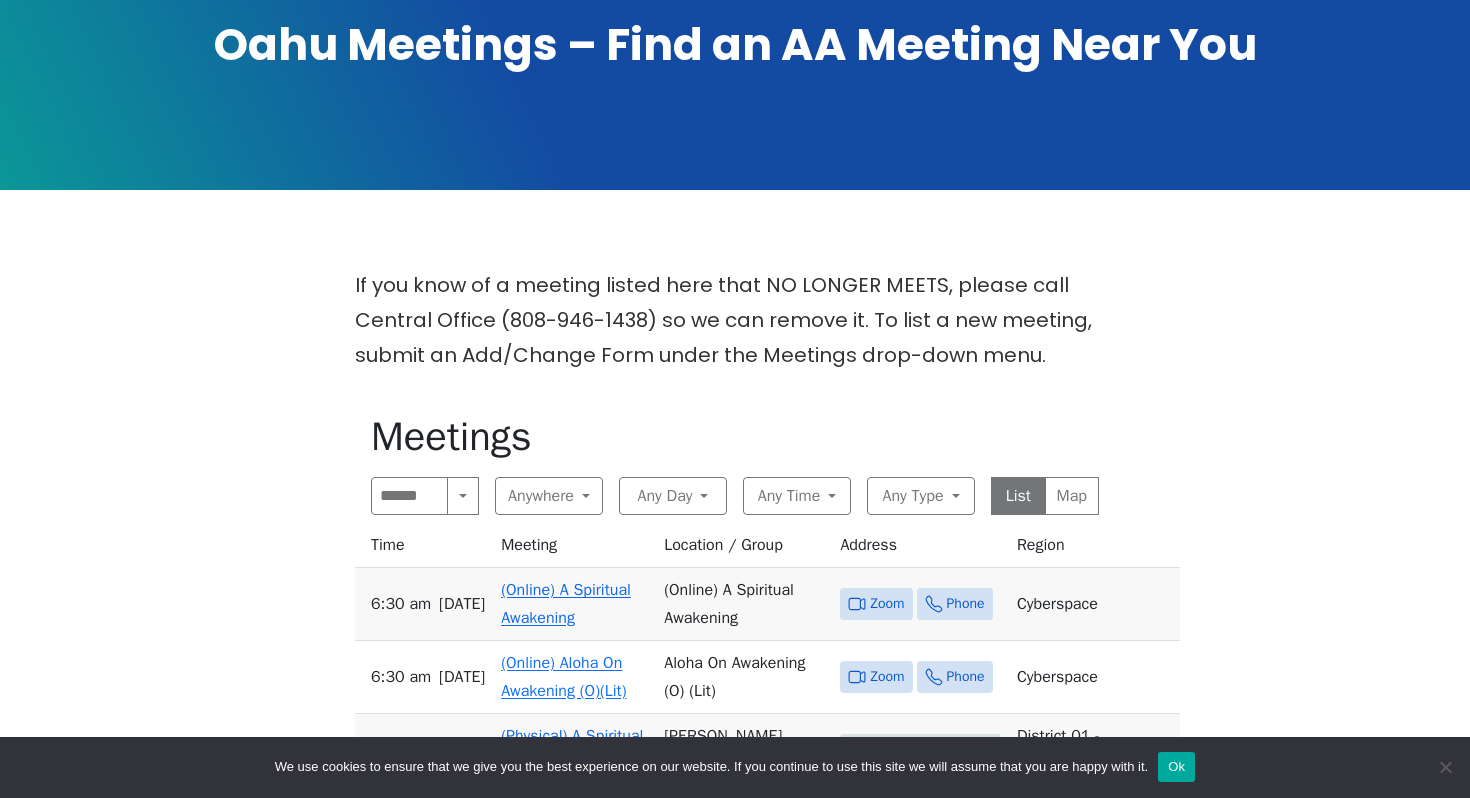 scroll, scrollTop: 506, scrollLeft: 0, axis: vertical 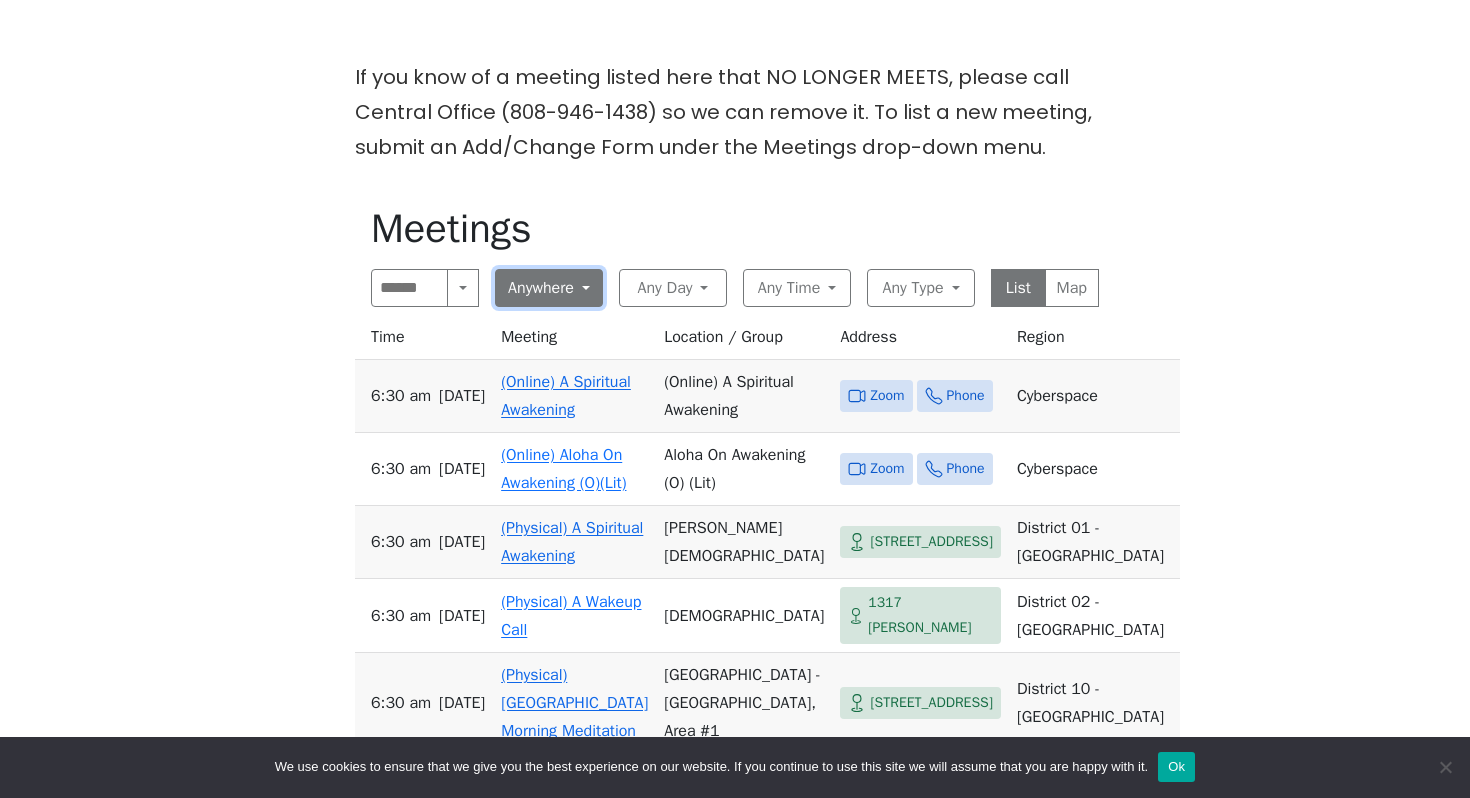 click on "Anywhere" at bounding box center (549, 288) 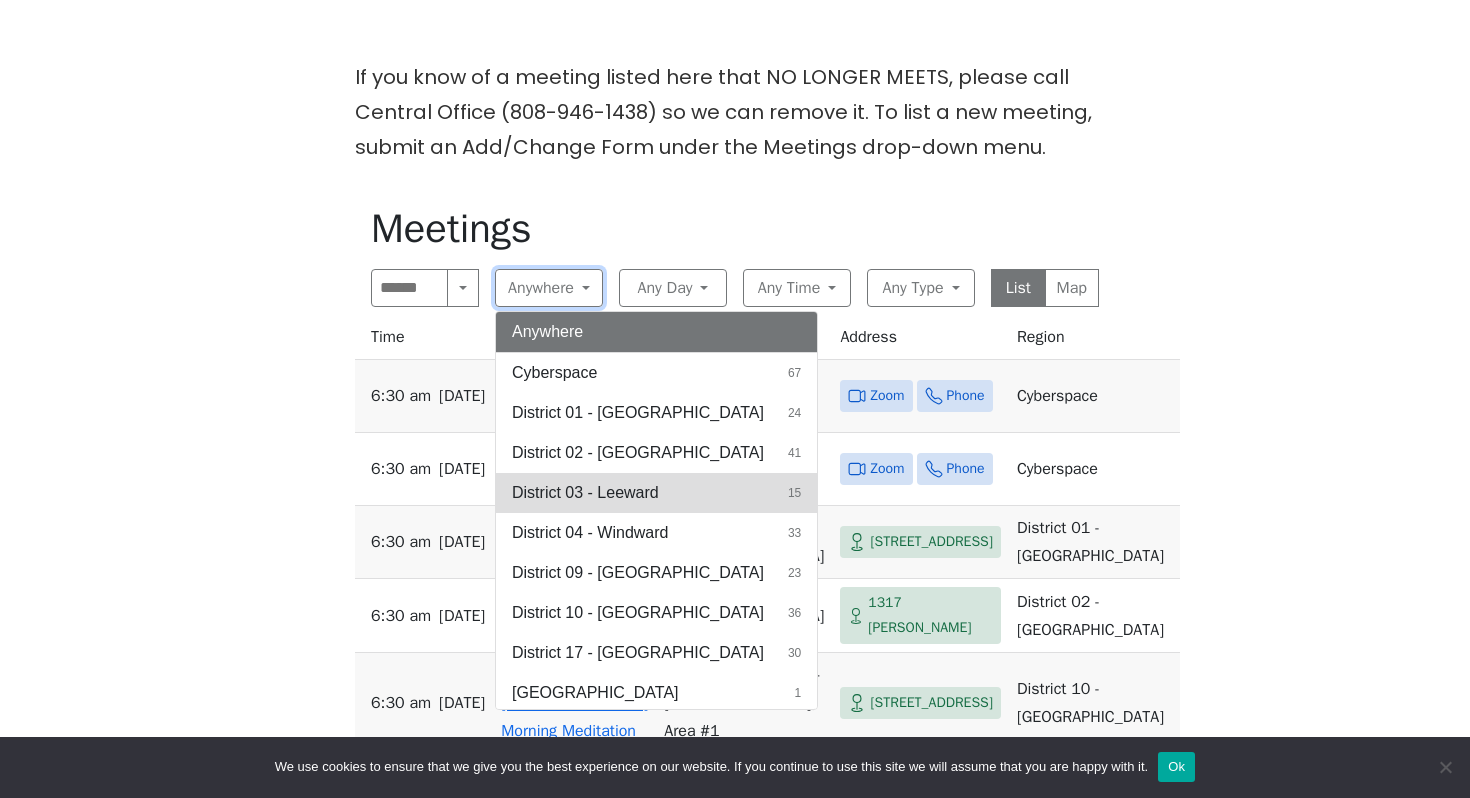 scroll, scrollTop: 4, scrollLeft: 0, axis: vertical 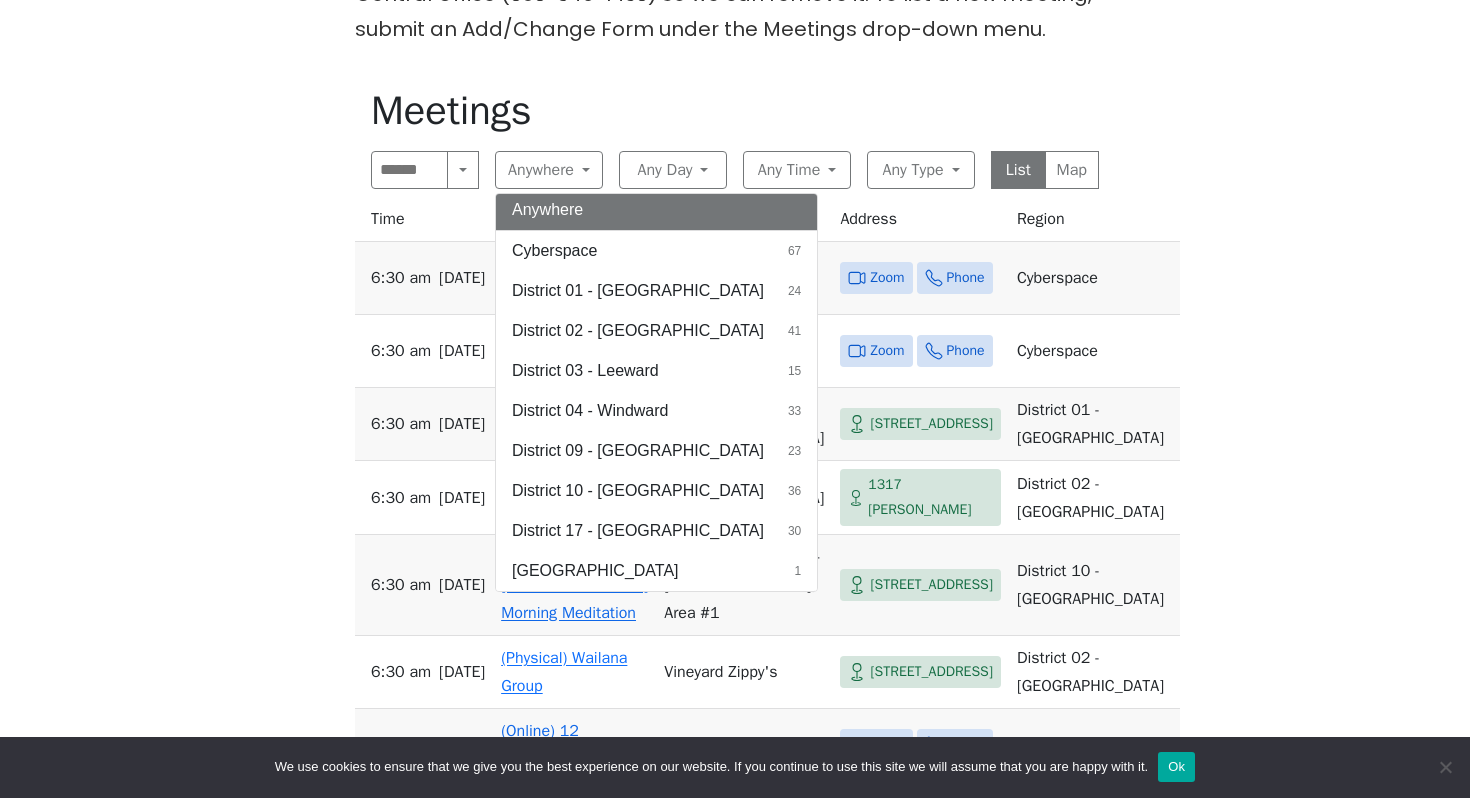 click on "If you know of a meeting listed here that NO LONGER MEETS, please call Central Office (808-946-1438) so we can remove it. To list a new meeting, submit an Add/Change Form under the Meetings drop-down menu.
Meetings Search Near Location Near Me Anywhere Anywhere Cyberspace 67 District 01 - [GEOGRAPHIC_DATA] 24 District 02 - [GEOGRAPHIC_DATA] 41 District 03 - [GEOGRAPHIC_DATA] 15 District 04 - [GEOGRAPHIC_DATA] 09 - [GEOGRAPHIC_DATA] 10 - [GEOGRAPHIC_DATA] 36 District 17 - [GEOGRAPHIC_DATA] 30 [GEOGRAPHIC_DATA] 1 Any Day Any Day [DATE] 33 [DATE] 42 [DATE] 42 [DATE] 37 [DATE] 37 [DATE] 43 [DATE] 36 Any Time Any Time Morning 91 Midday 27 Evening 146 Night 23 Any Type Any Type In-person 203 Online 72 11th Step Meditation 7 12 Steps & 12 Traditions 16 As Bill Sees It 3 Big Book 35 Birthday 2 Child-Friendly 29 Closed 28 Daily Reflections 44 Discussion 69 English 116 Grapevine 9 [DEMOGRAPHIC_DATA] 6 Literature 72 Living Sober 4 Meditation 8 Men 8 Newcomer 17 Open 225 Outdoor Meeting 77 Spanish 1 Speaker 8 Speaker/Discussion 115 Step Meeting 12 1 56" at bounding box center [735, 486] 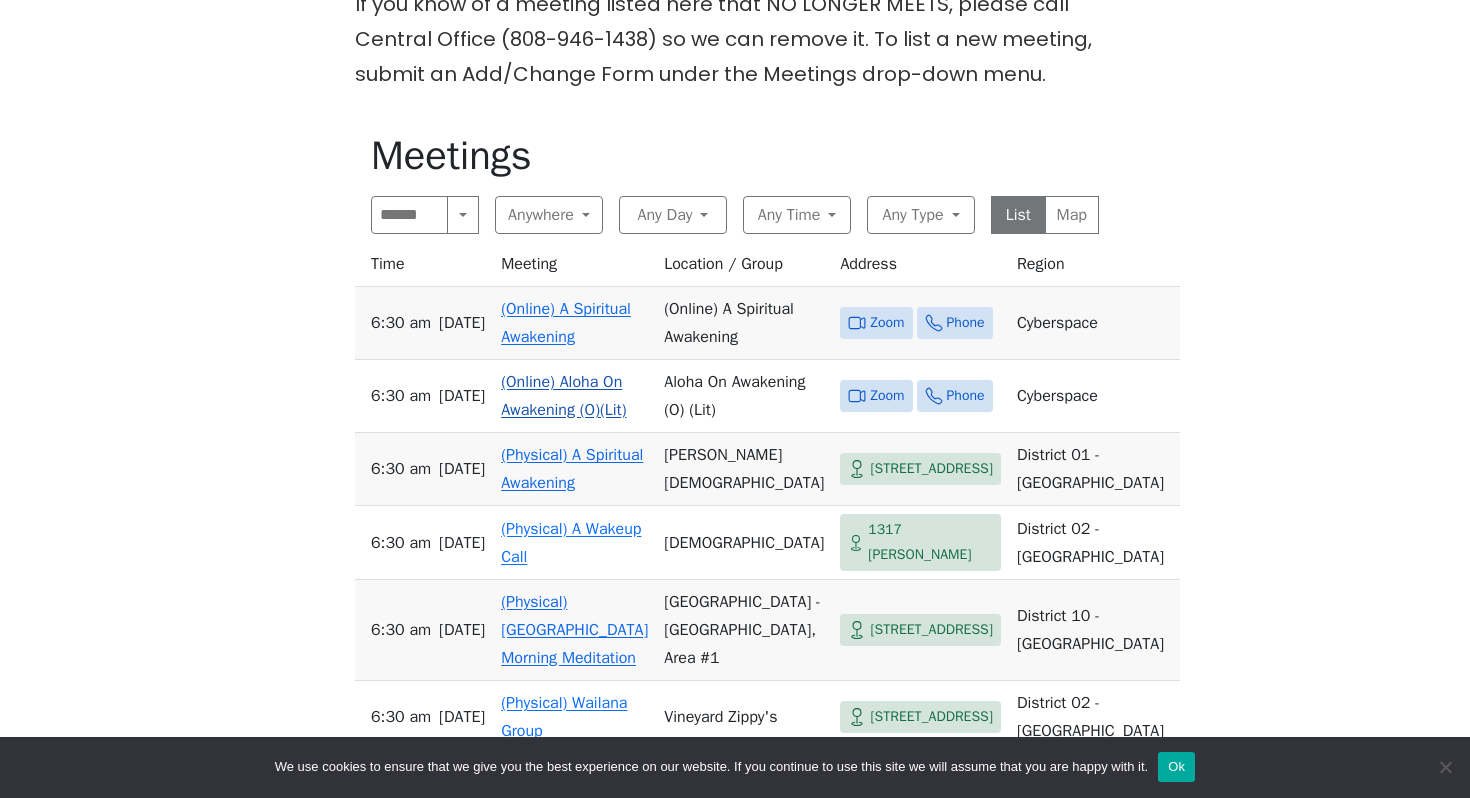 scroll, scrollTop: 574, scrollLeft: 0, axis: vertical 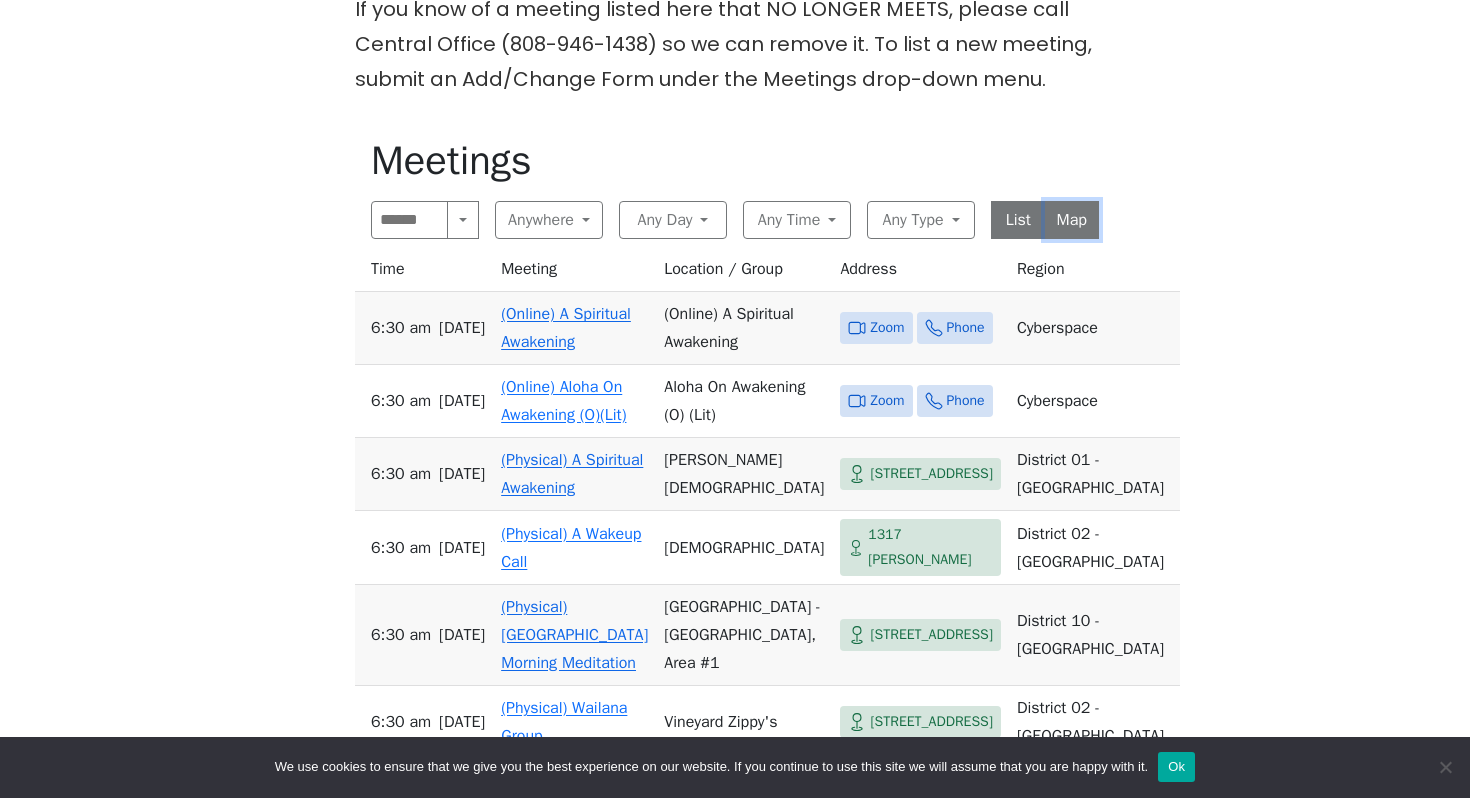 click on "Map" at bounding box center (1072, 220) 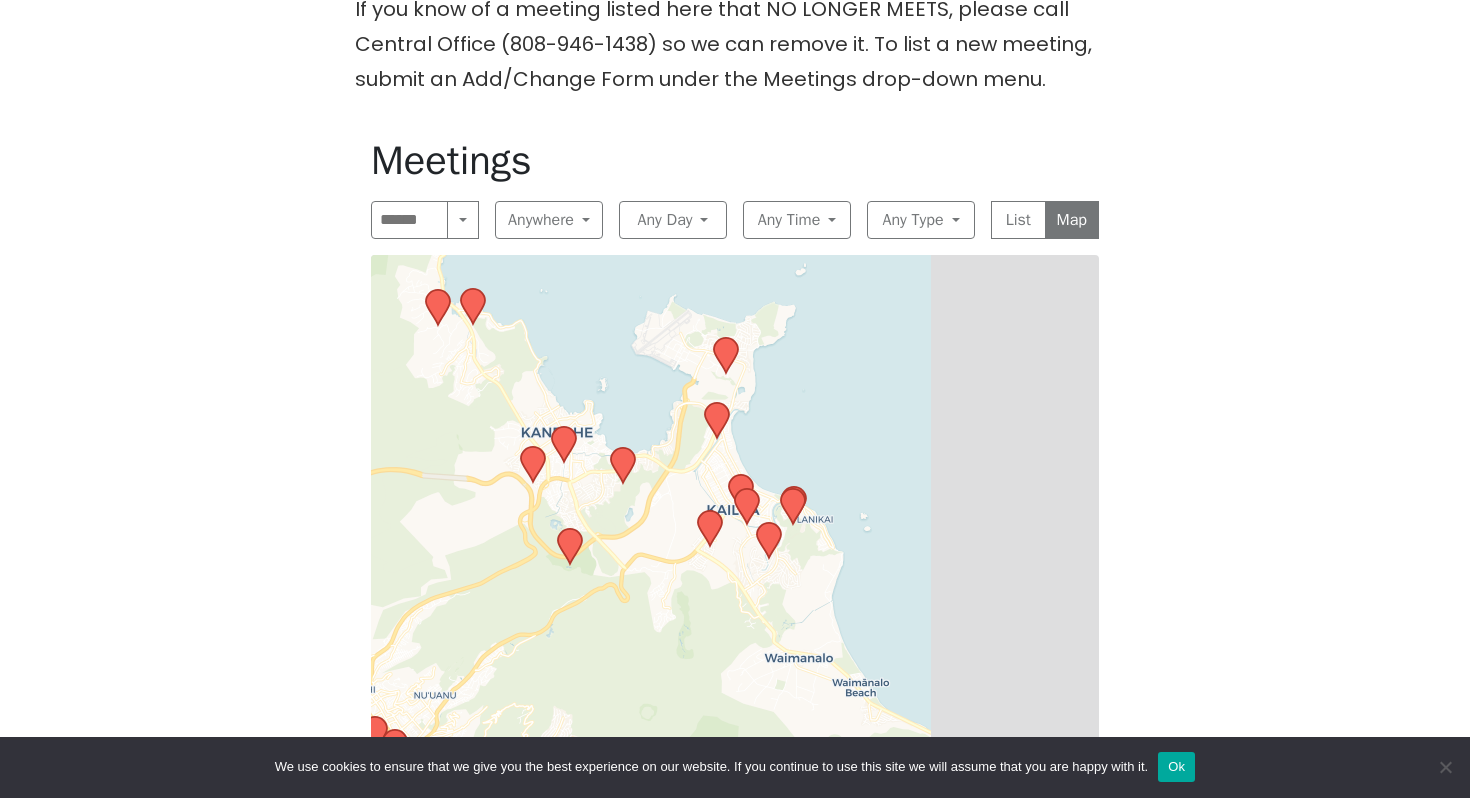 drag, startPoint x: 954, startPoint y: 530, endPoint x: 765, endPoint y: 303, distance: 295.3811 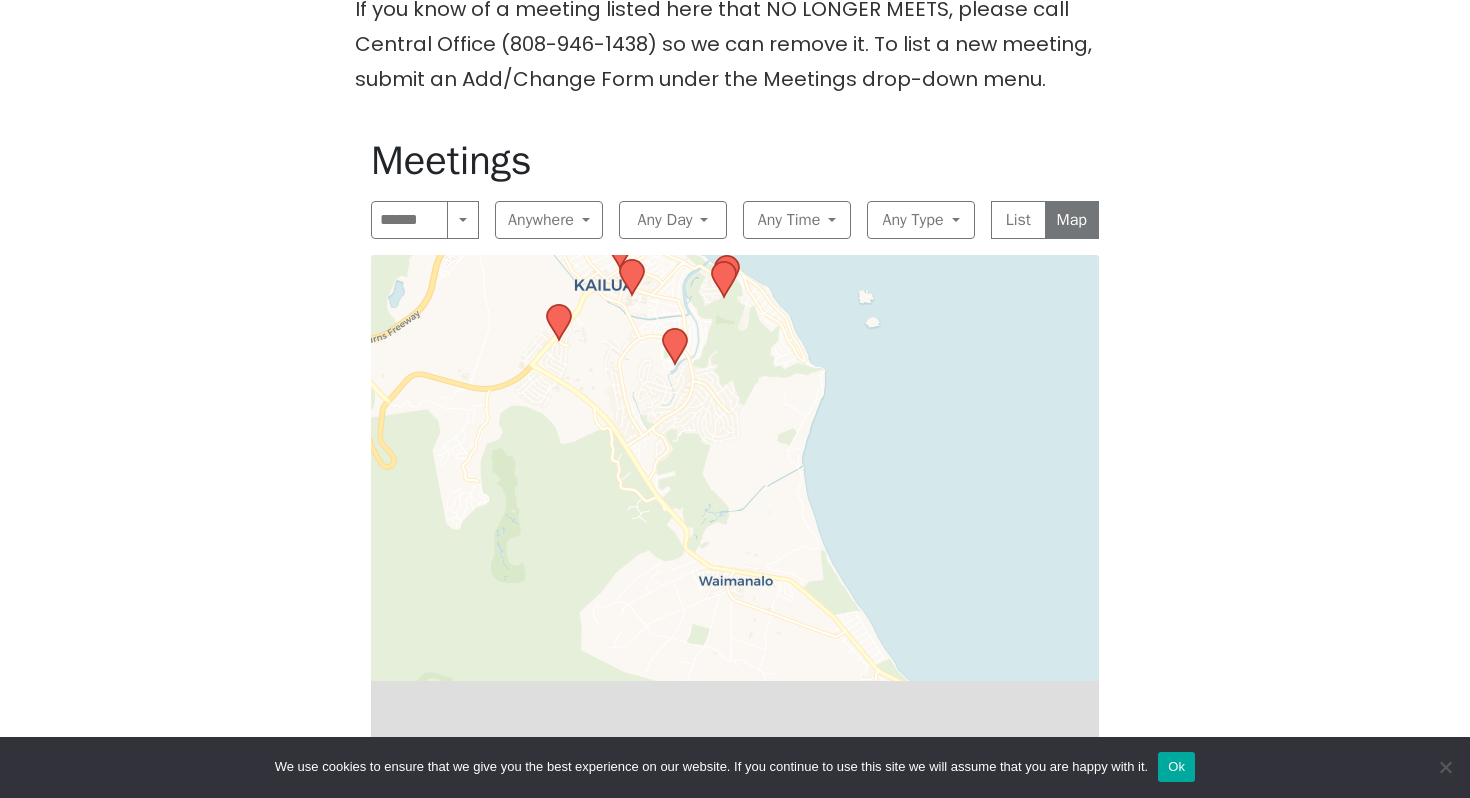 drag, startPoint x: 868, startPoint y: 553, endPoint x: 787, endPoint y: 266, distance: 298.21133 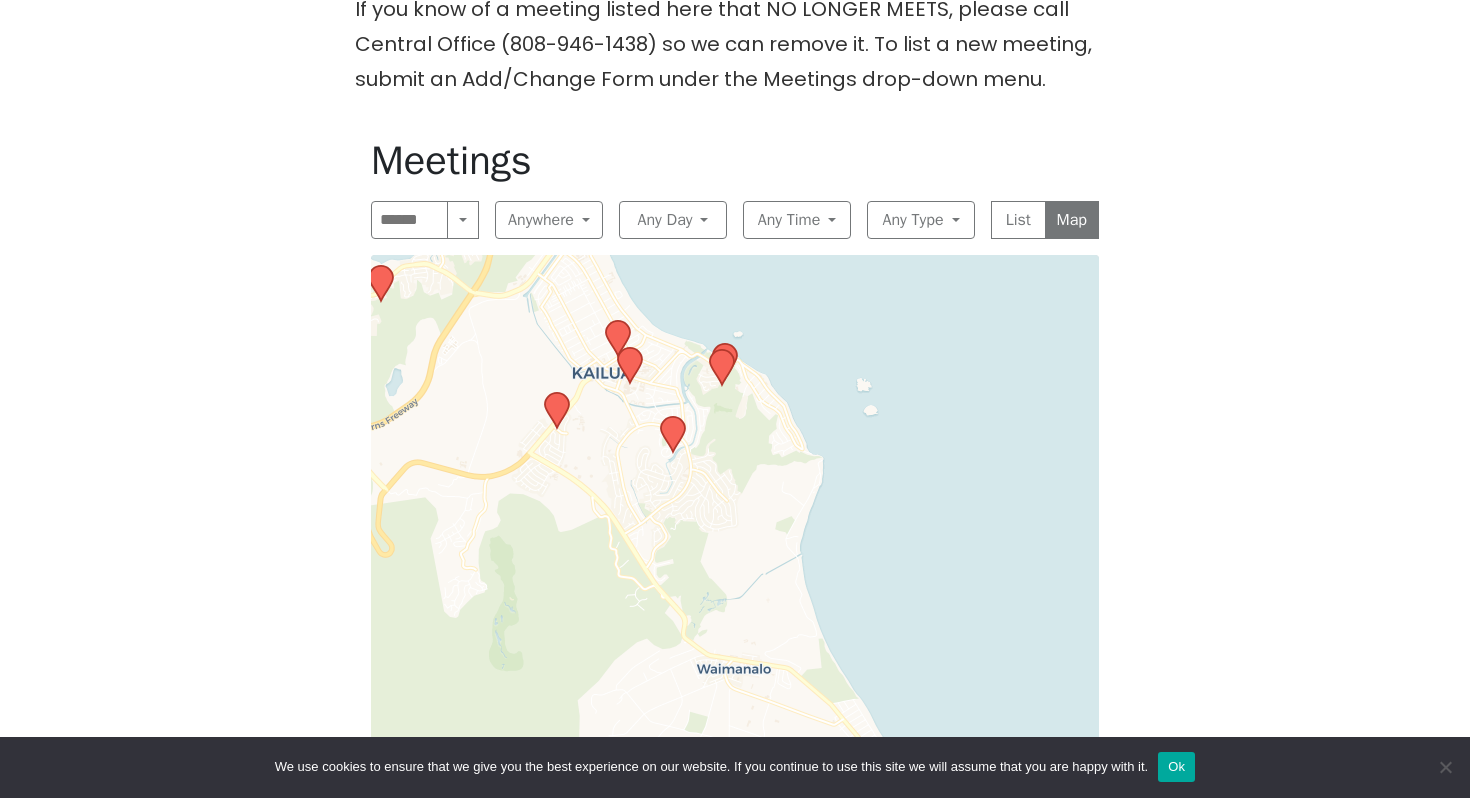 drag, startPoint x: 730, startPoint y: 296, endPoint x: 730, endPoint y: 392, distance: 96 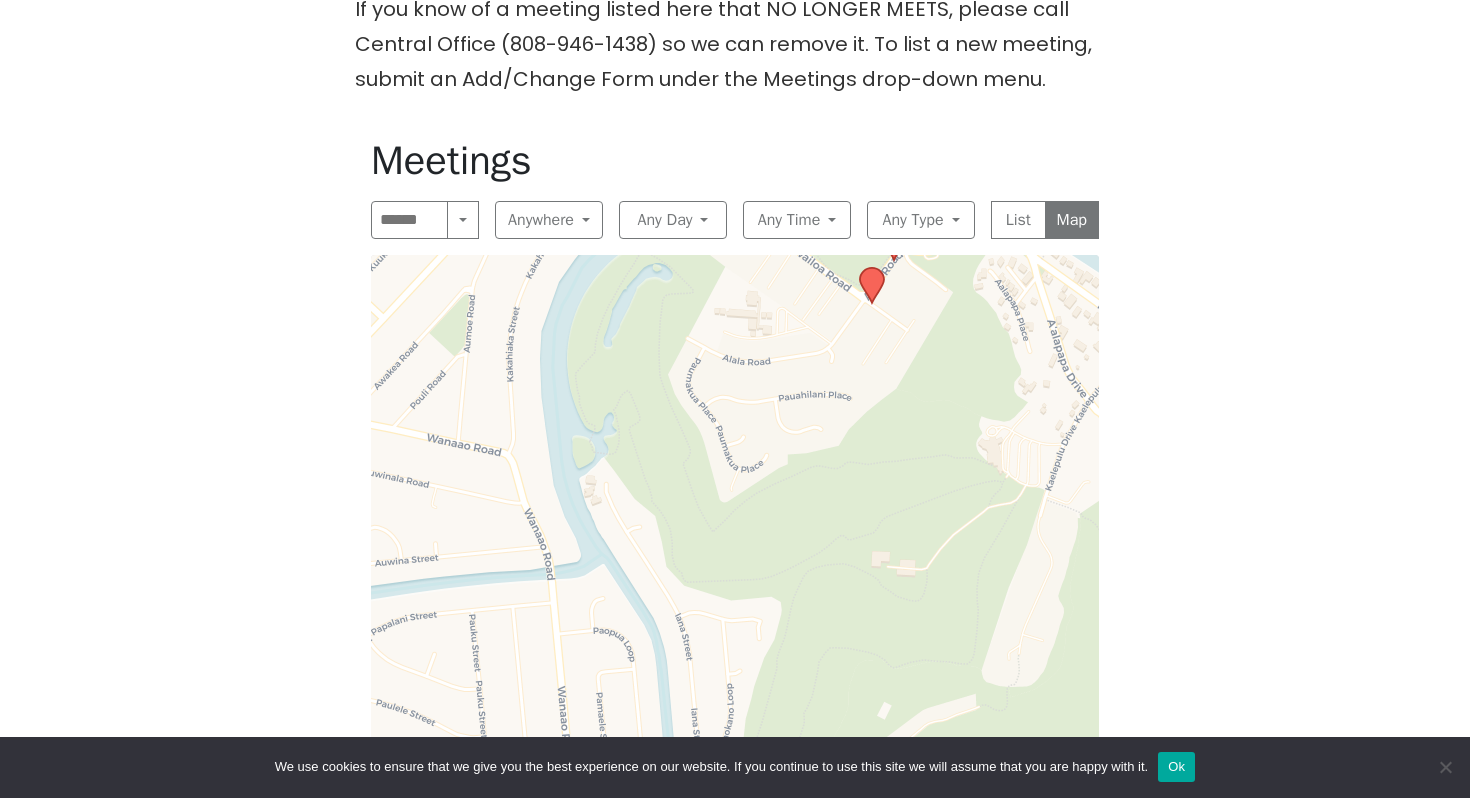 click on "Meetings Search Near Location Near Me Anywhere Anywhere Cyberspace 67 District 01 - [GEOGRAPHIC_DATA] 24 District 02 - [GEOGRAPHIC_DATA] 41 District 03 - [GEOGRAPHIC_DATA] 15 District 04 - [GEOGRAPHIC_DATA] 33 District 09 - [GEOGRAPHIC_DATA] 10 - [GEOGRAPHIC_DATA] 36 District 17 - [GEOGRAPHIC_DATA] 30 [GEOGRAPHIC_DATA] 1 Any Day Any Day [DATE] 33 [DATE] 42 [DATE] 42 [DATE] 37 [DATE] 37 [DATE] 43 [DATE] 36 Any Time Any Time Morning 91 Midday 27 Evening 146 Night 23 Any Type Any Type In-person 203 Online 72 11th Step Meditation 7 12 Steps & 12 Traditions 16 As Bill Sees It 3 Big Book 35 Birthday 2 Child-Friendly 29 Closed 28 Daily Reflections 44 Discussion 69 English 116 Grapevine 9 [DEMOGRAPHIC_DATA] 6 Literature 72 Living Sober 4 Meditation 8 Men 8 Newcomer 17 Open 225 Outdoor Meeting 77 [DEMOGRAPHIC_DATA] 1 Speaker 8 Speaker/Discussion 115 Step Meeting 12 Tradition Study 1 Wheelchair Access 56 Wheelchair-Accessible Bathroom 33 Women 14 Young People 10 List Map  Leaflet   |  ©  OpenStreetMap  contributors ©  CARTO" at bounding box center (735, 489) 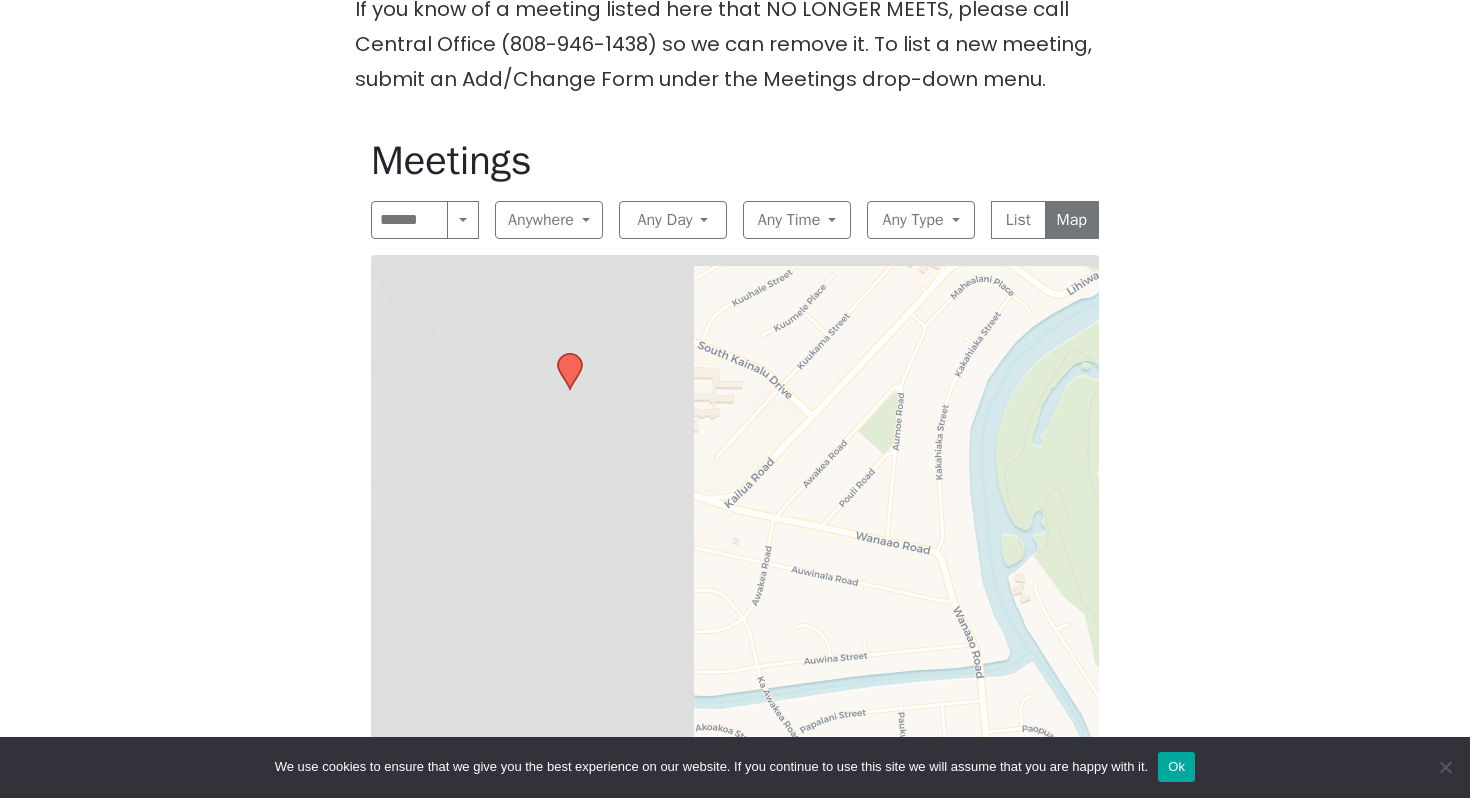 drag, startPoint x: 748, startPoint y: 356, endPoint x: 1021, endPoint y: 441, distance: 285.92657 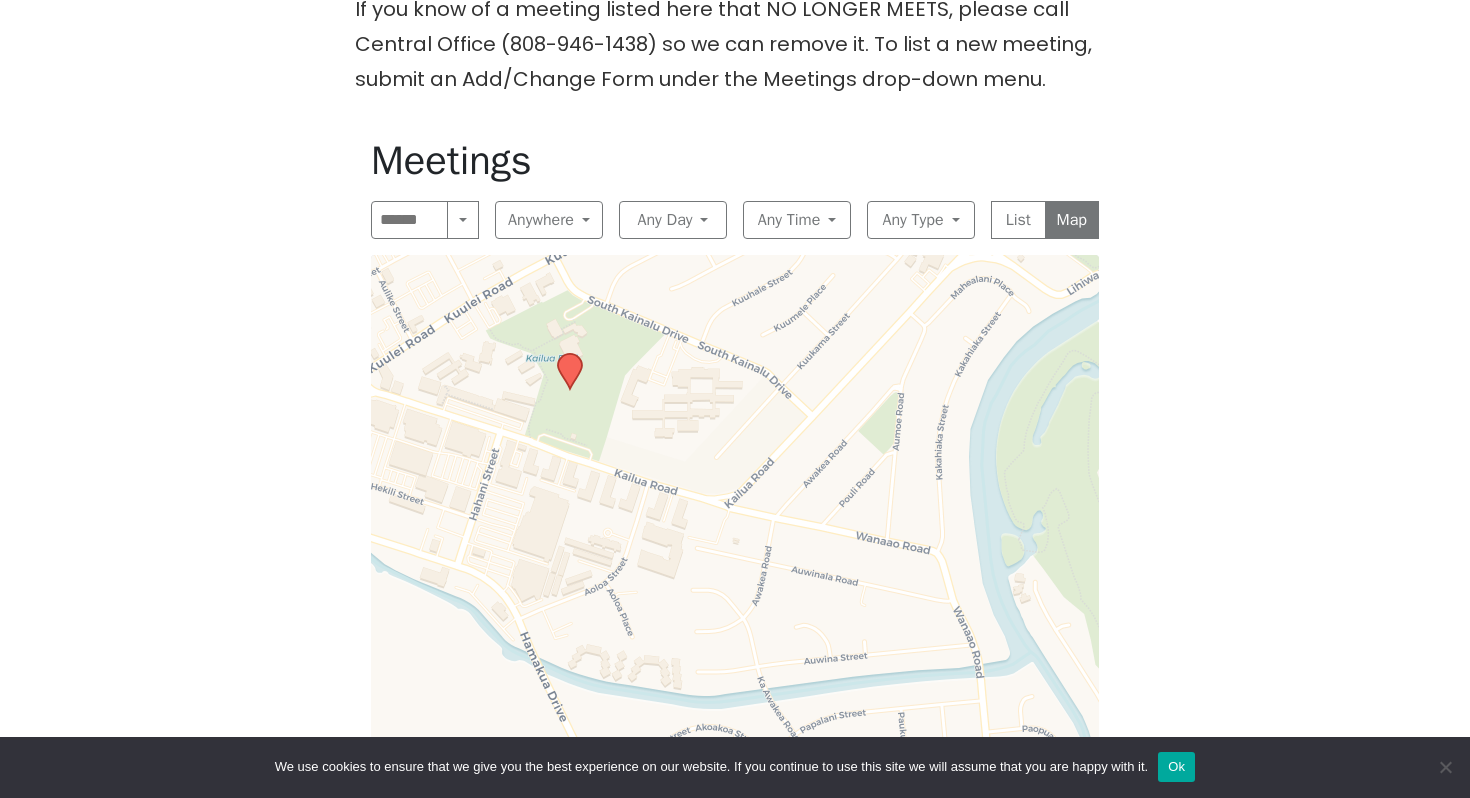 click 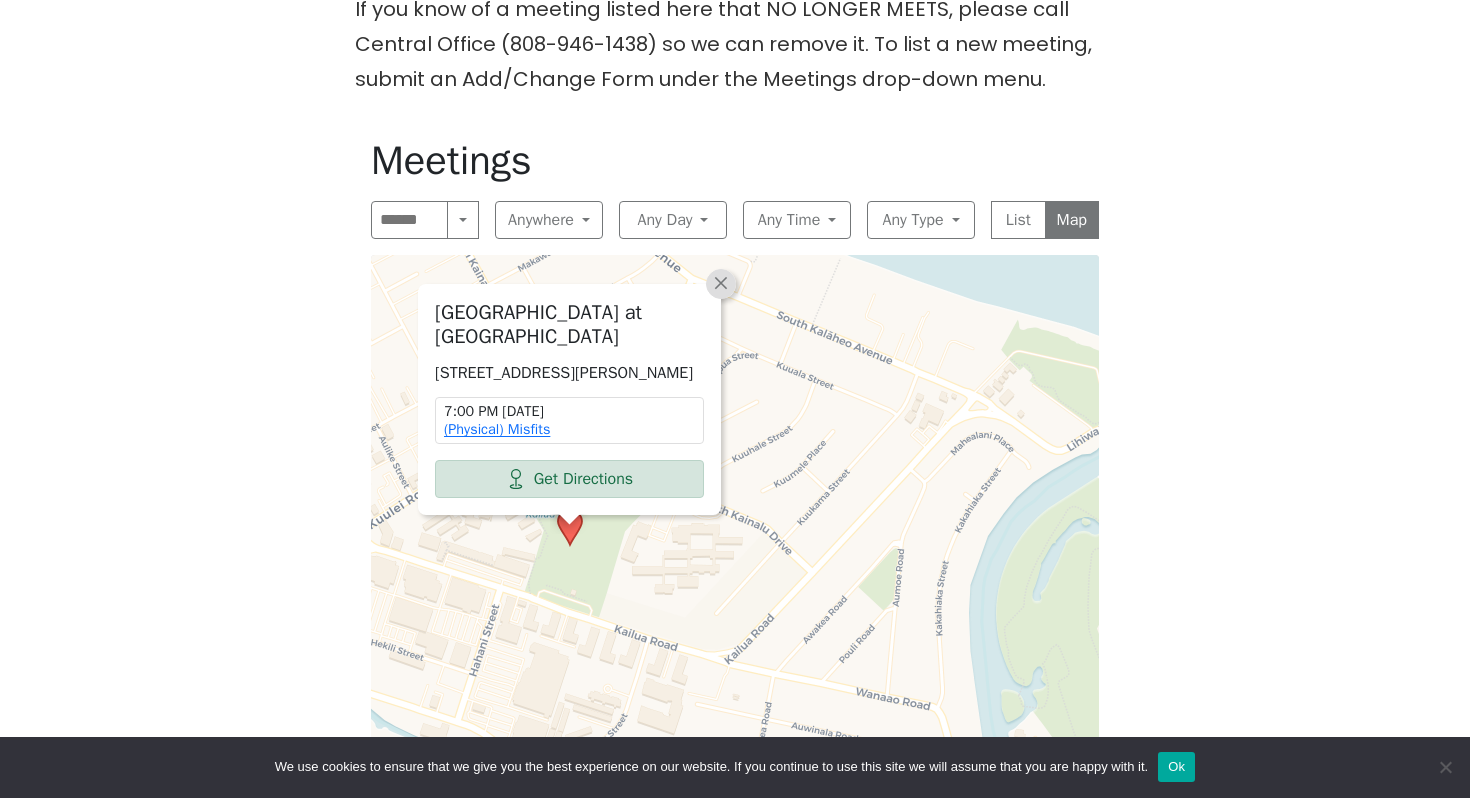 click on "×" at bounding box center (721, 284) 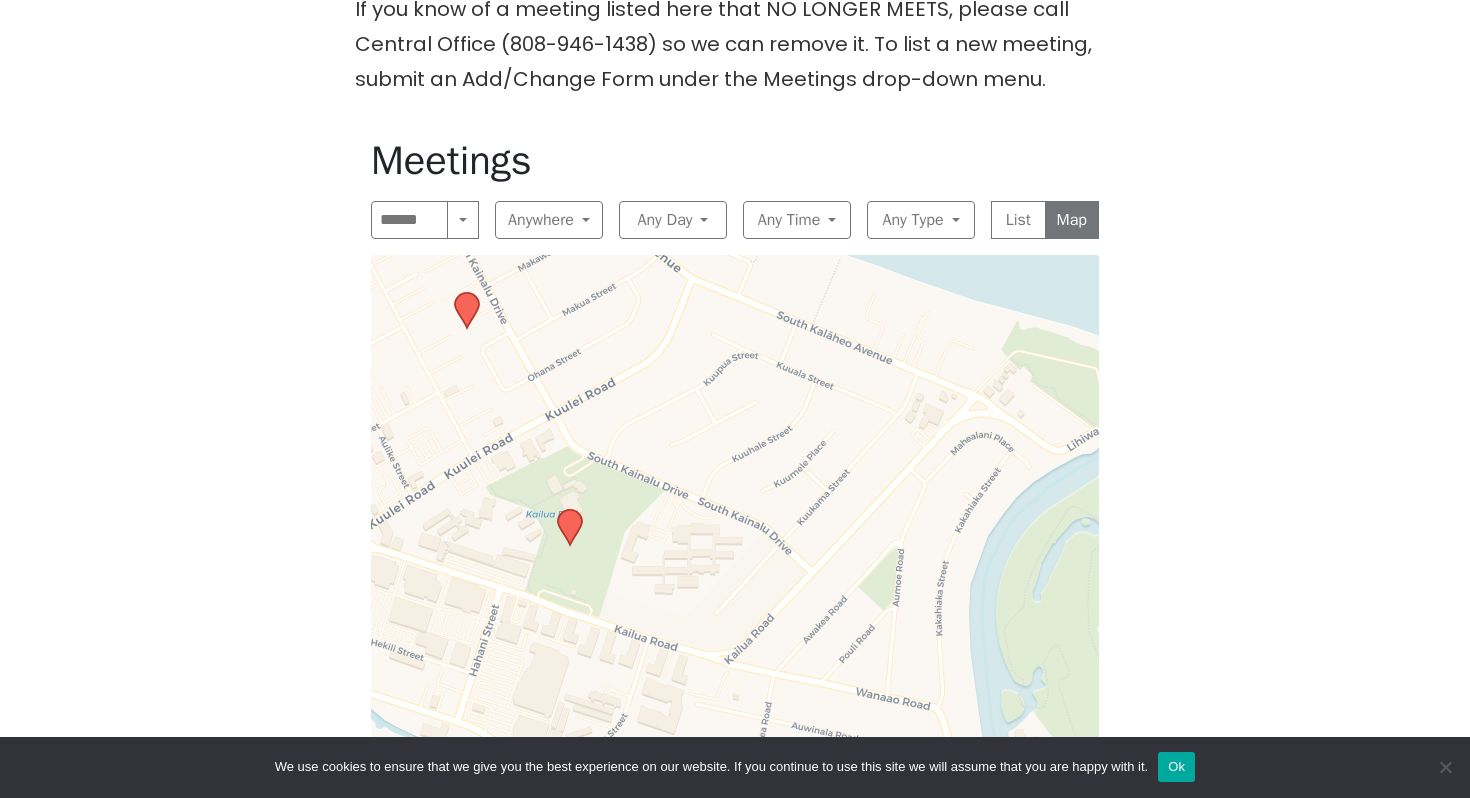 click 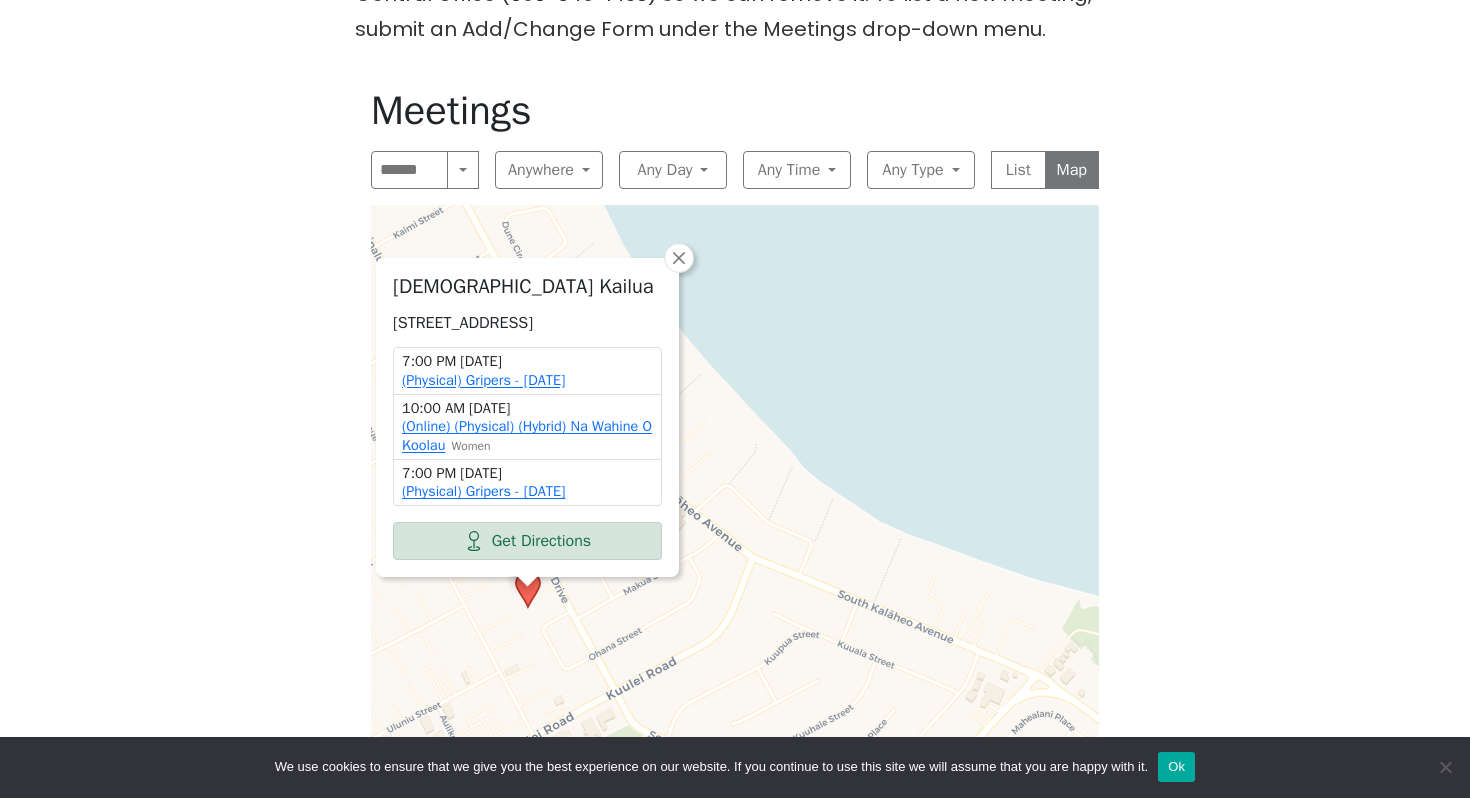 scroll, scrollTop: 629, scrollLeft: 0, axis: vertical 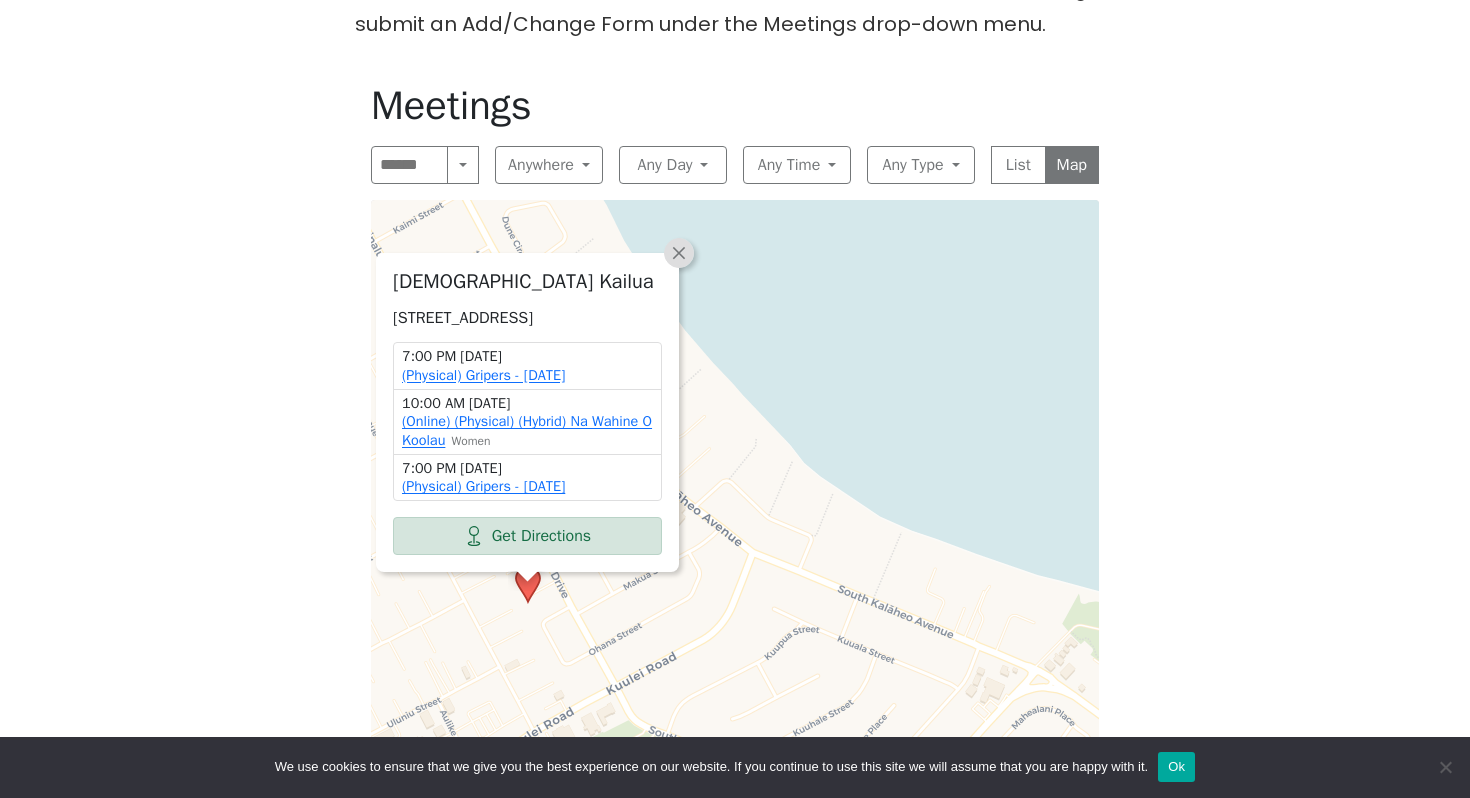 click on "×" at bounding box center [679, 252] 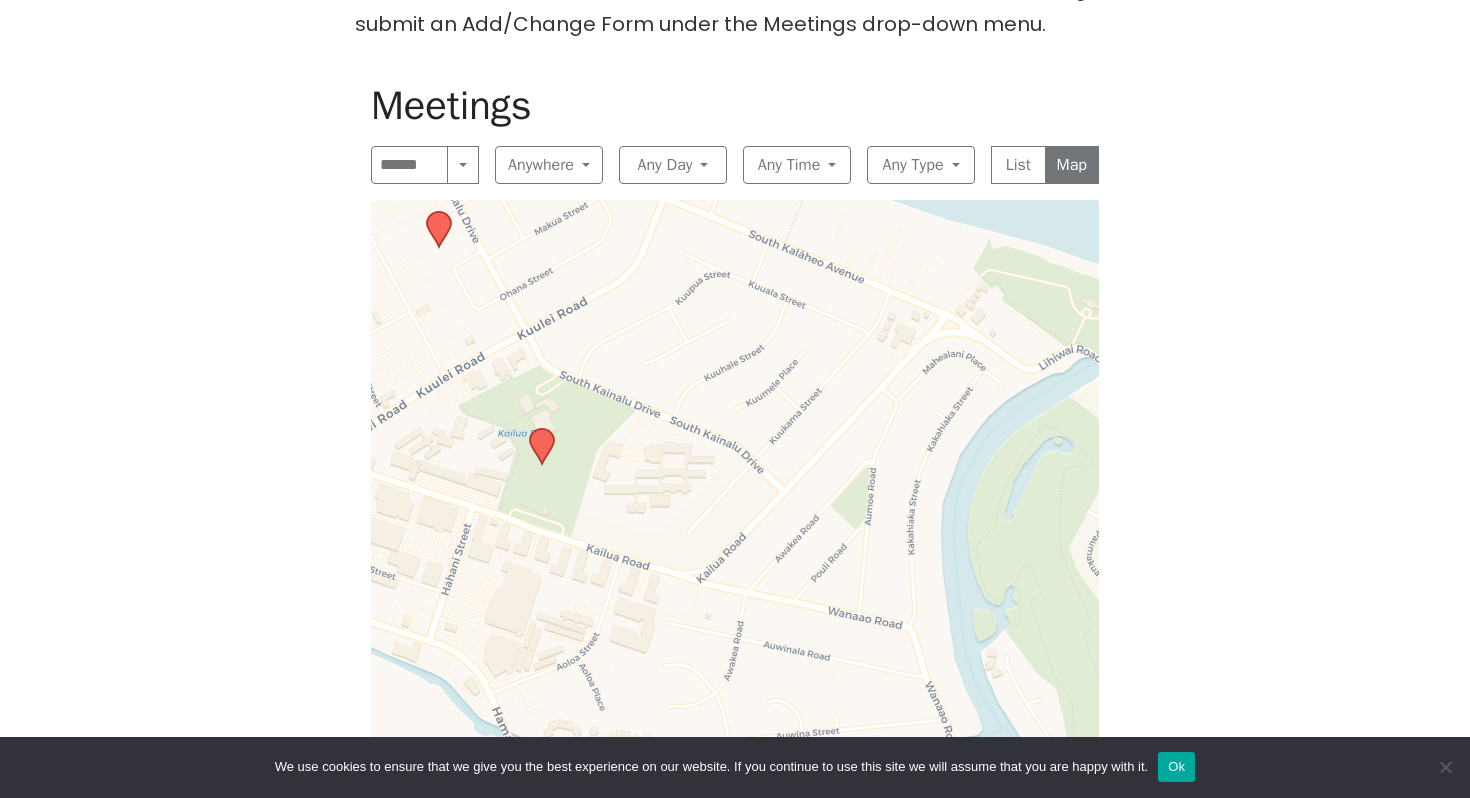 drag, startPoint x: 796, startPoint y: 595, endPoint x: 706, endPoint y: 242, distance: 364.29245 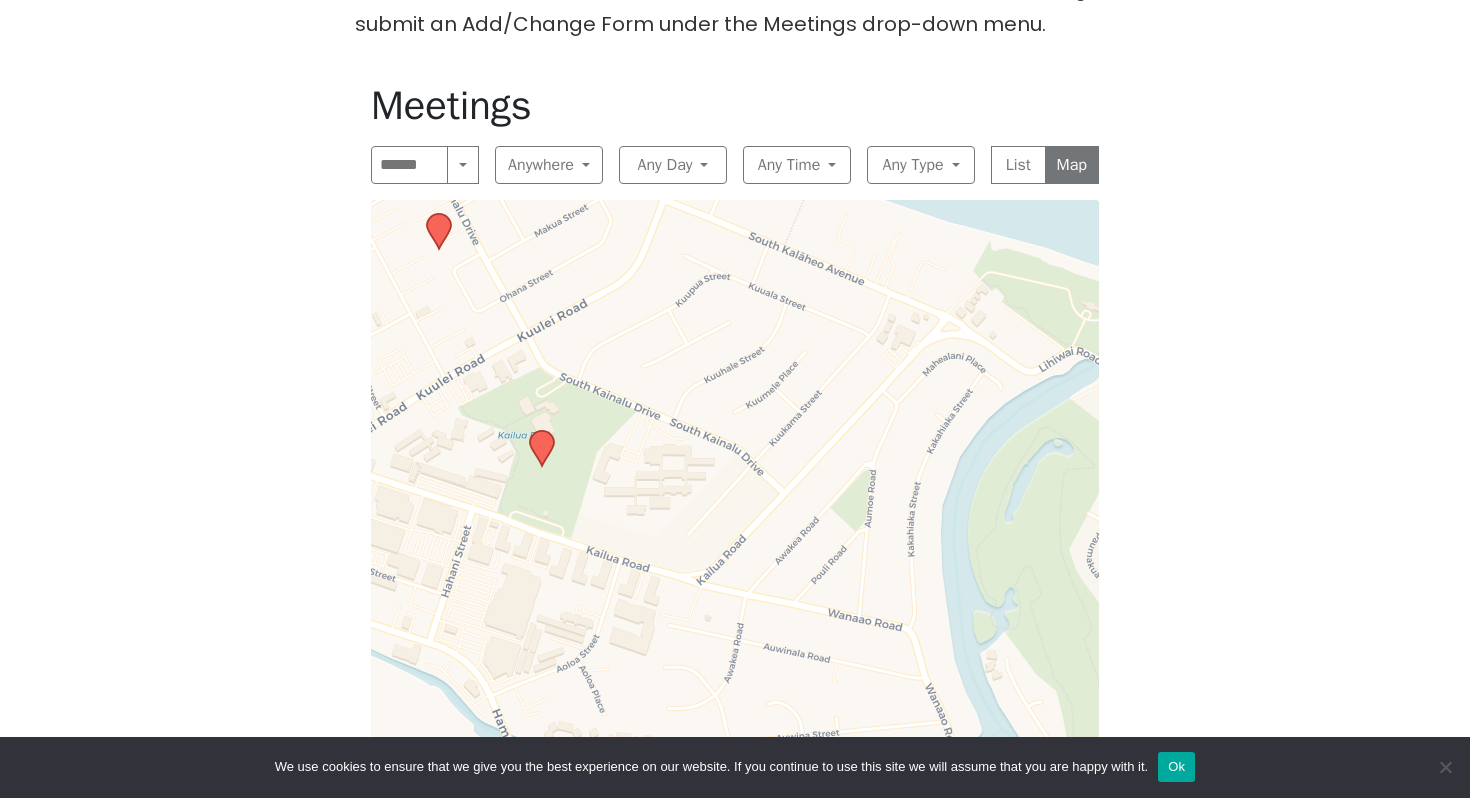 click 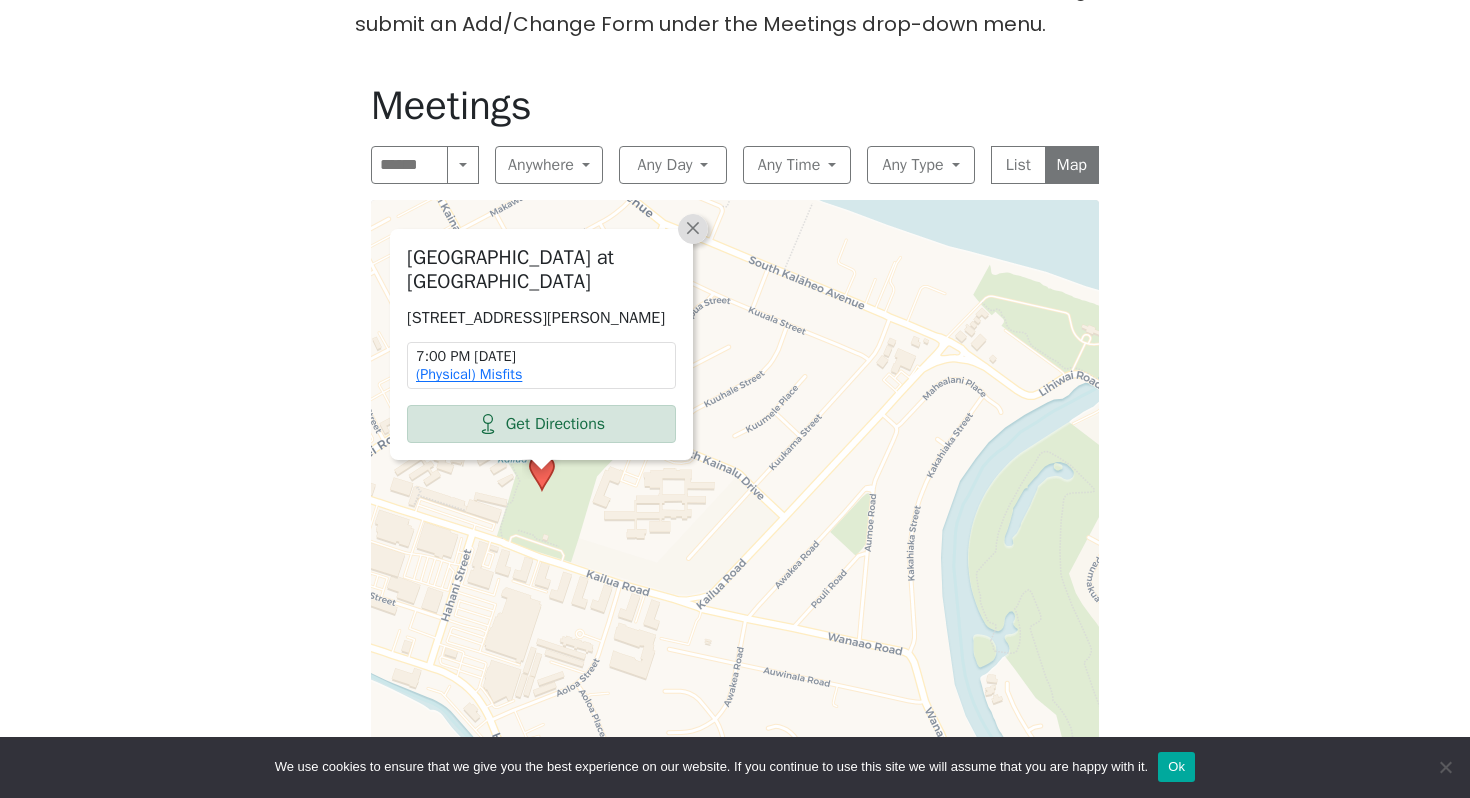 click on "×" at bounding box center [693, 227] 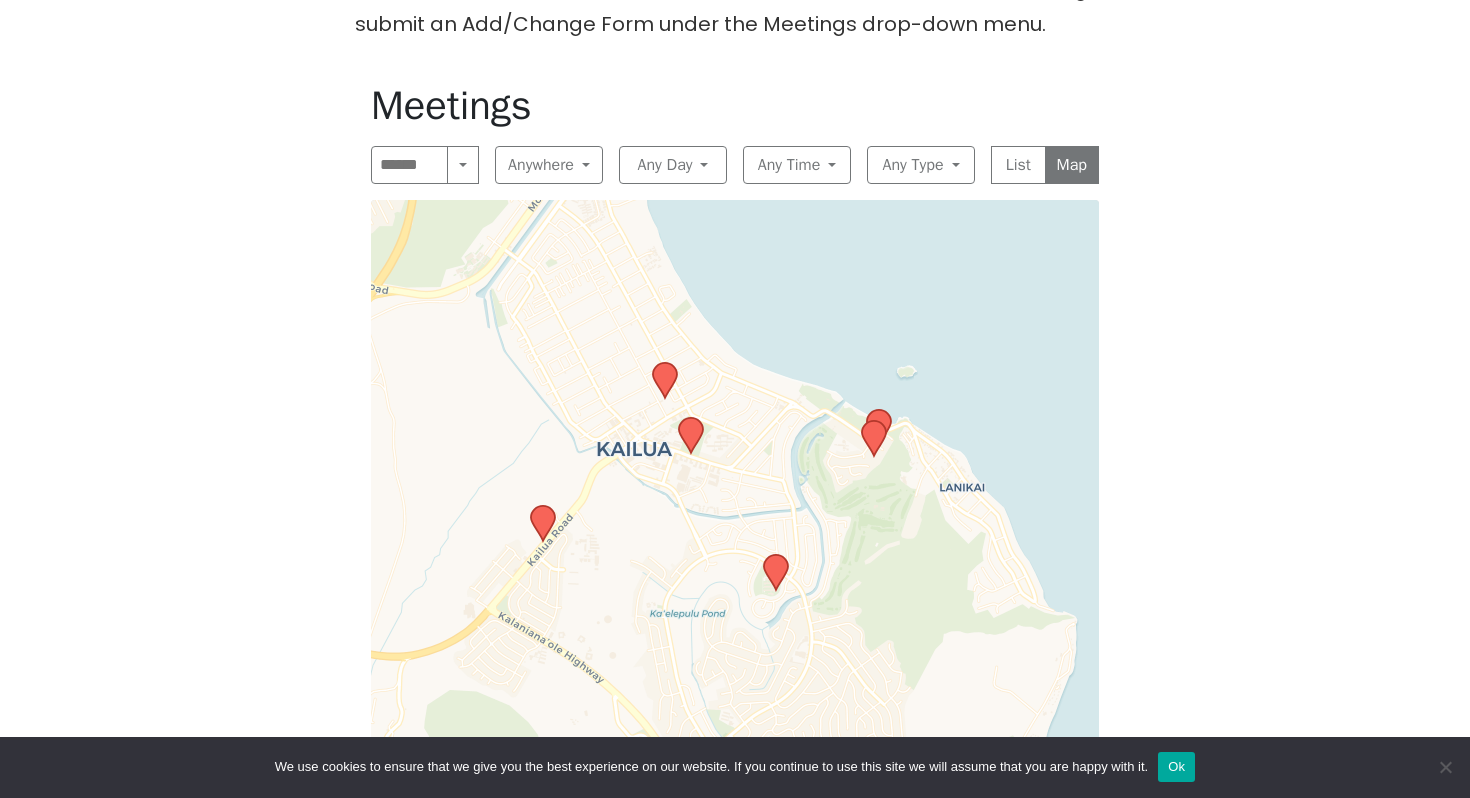 drag, startPoint x: 954, startPoint y: 455, endPoint x: 783, endPoint y: 459, distance: 171.04678 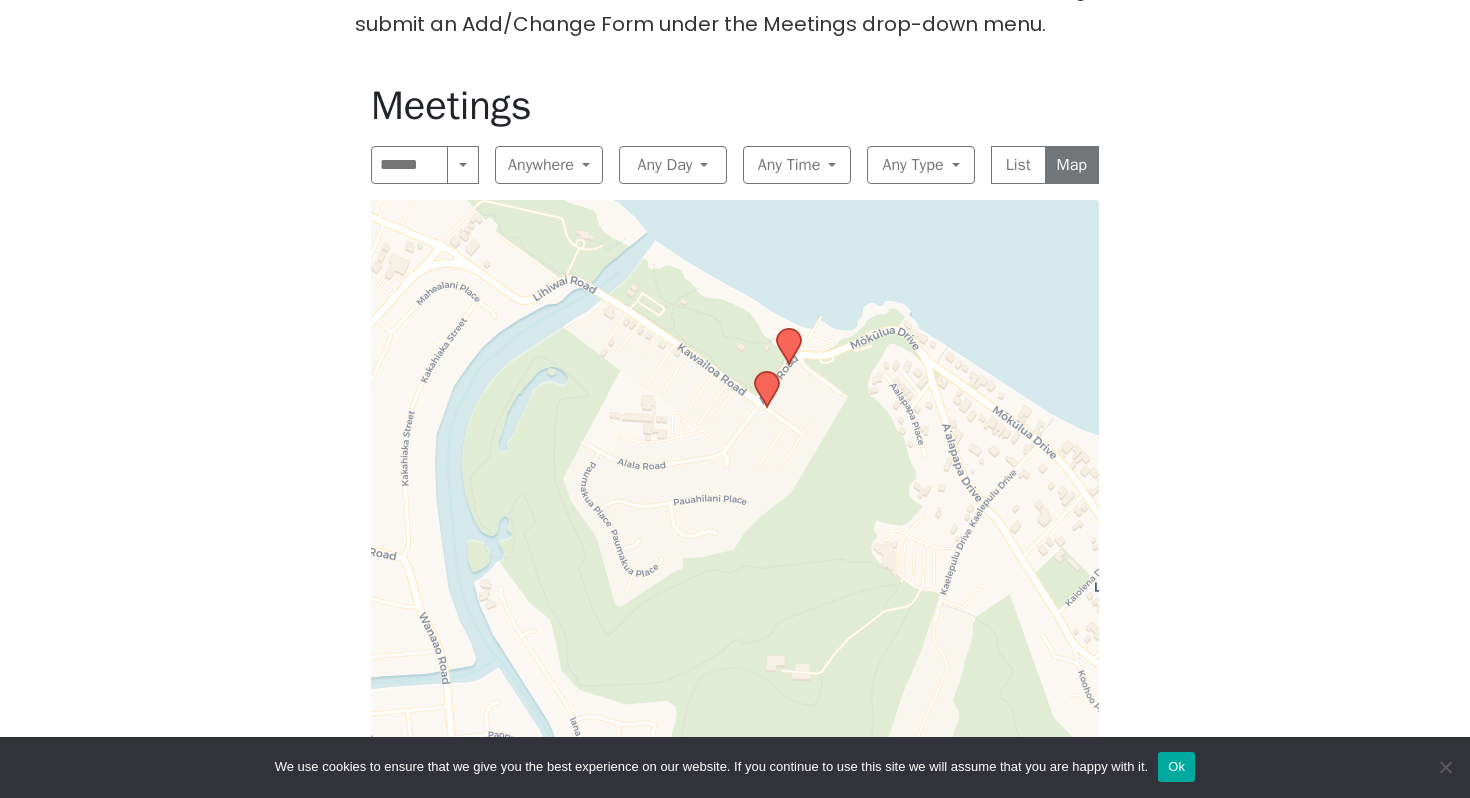 click 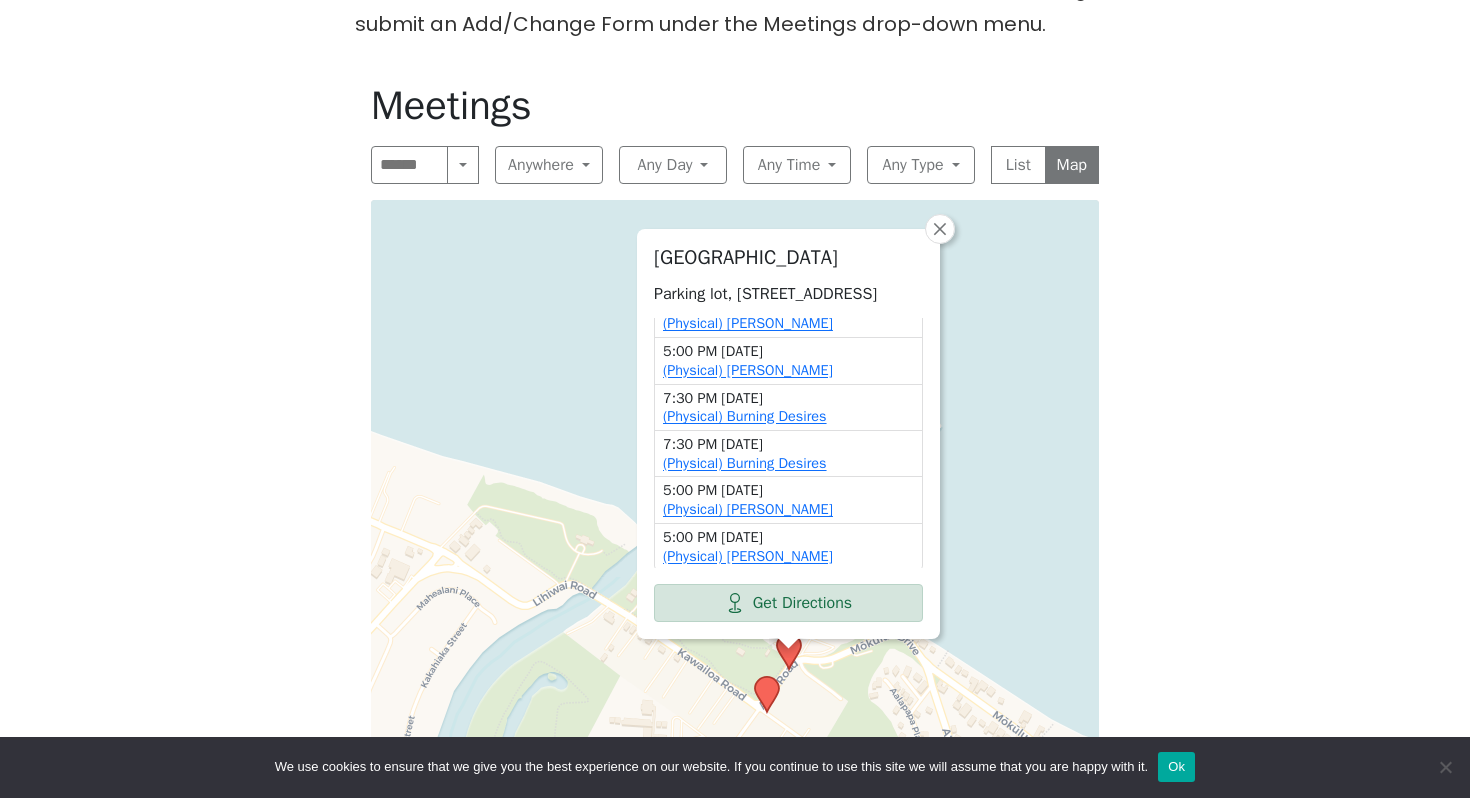 scroll, scrollTop: 76, scrollLeft: 0, axis: vertical 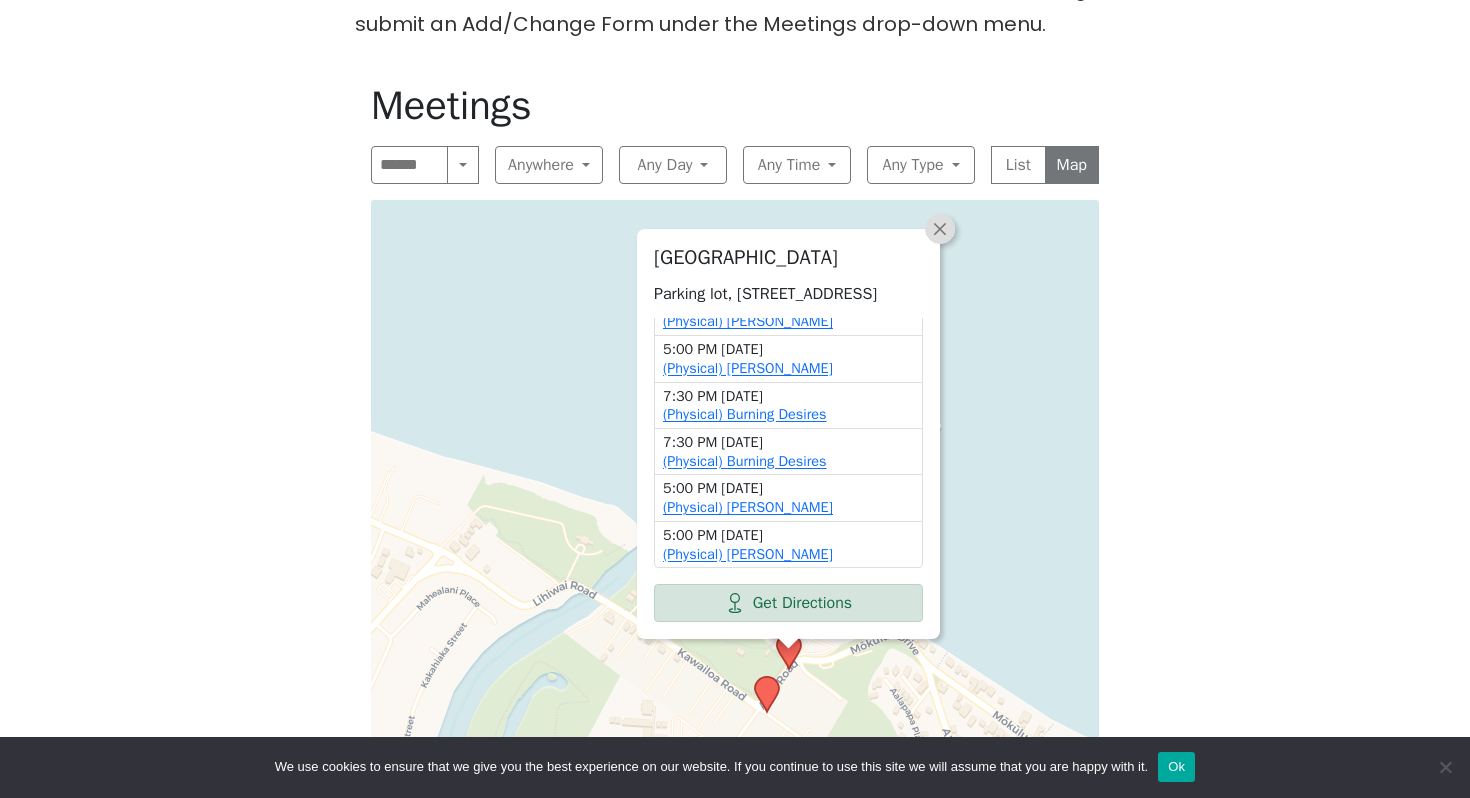 click on "×" at bounding box center (940, 228) 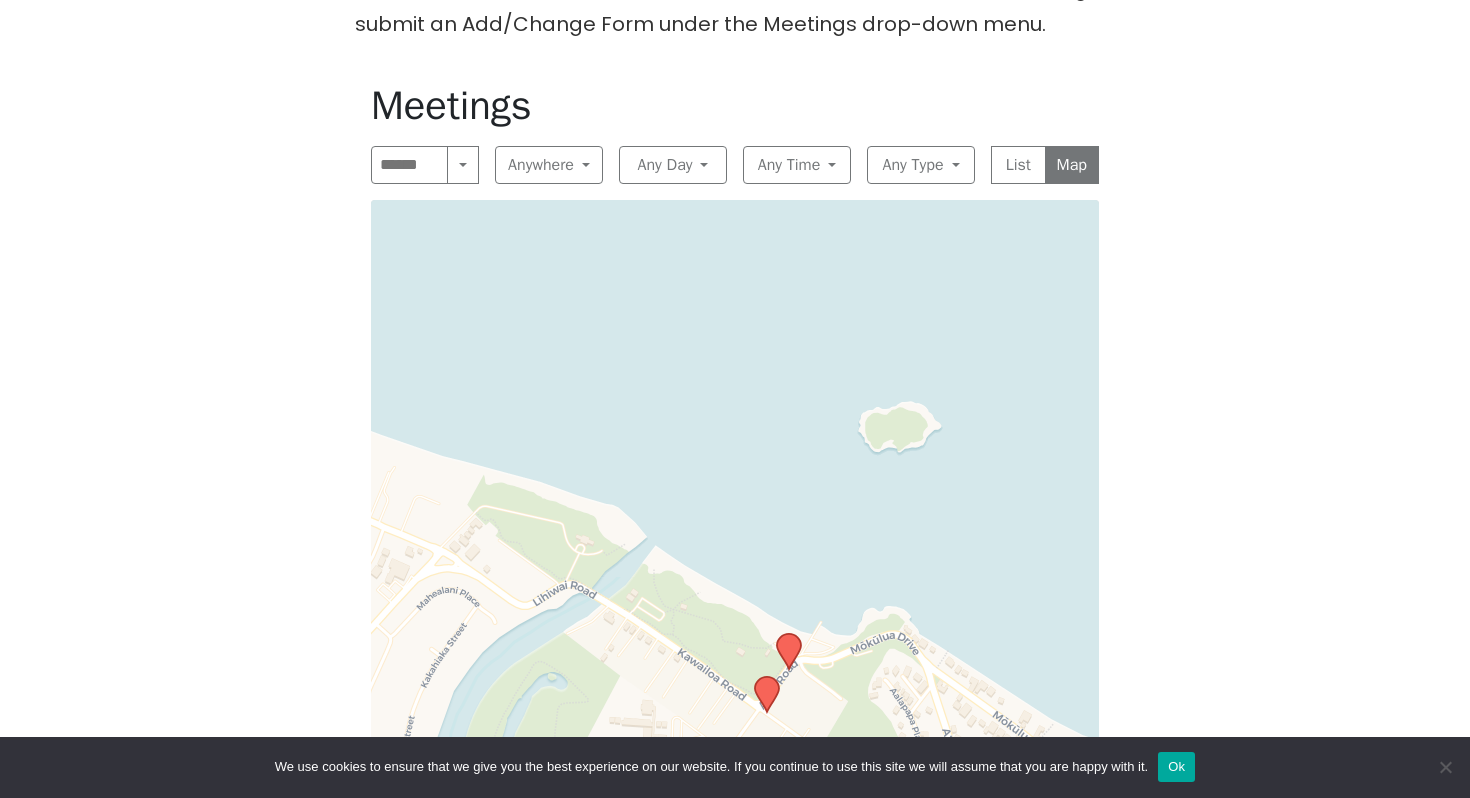 click 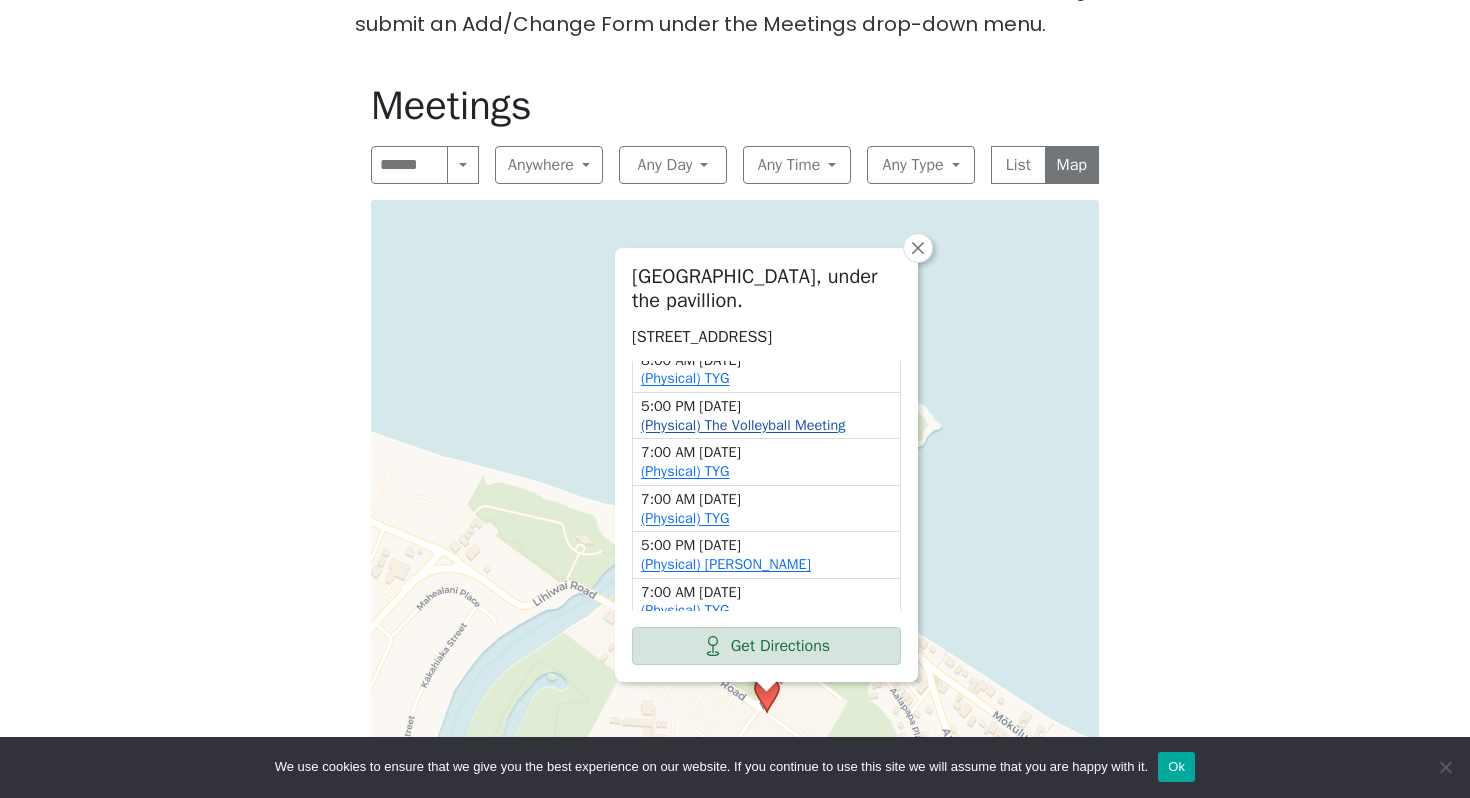 scroll, scrollTop: 169, scrollLeft: 0, axis: vertical 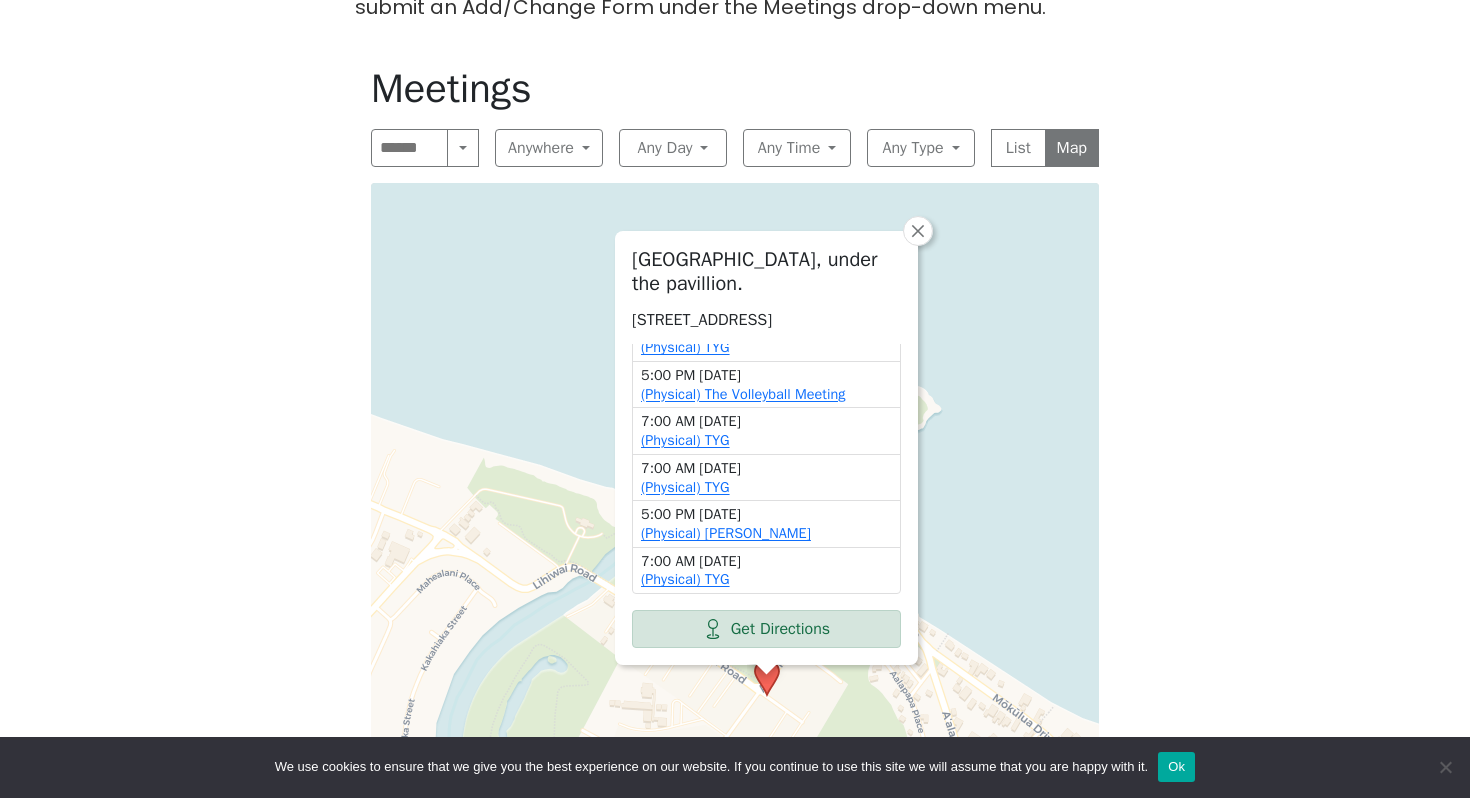 click on "Ok" at bounding box center (1176, 767) 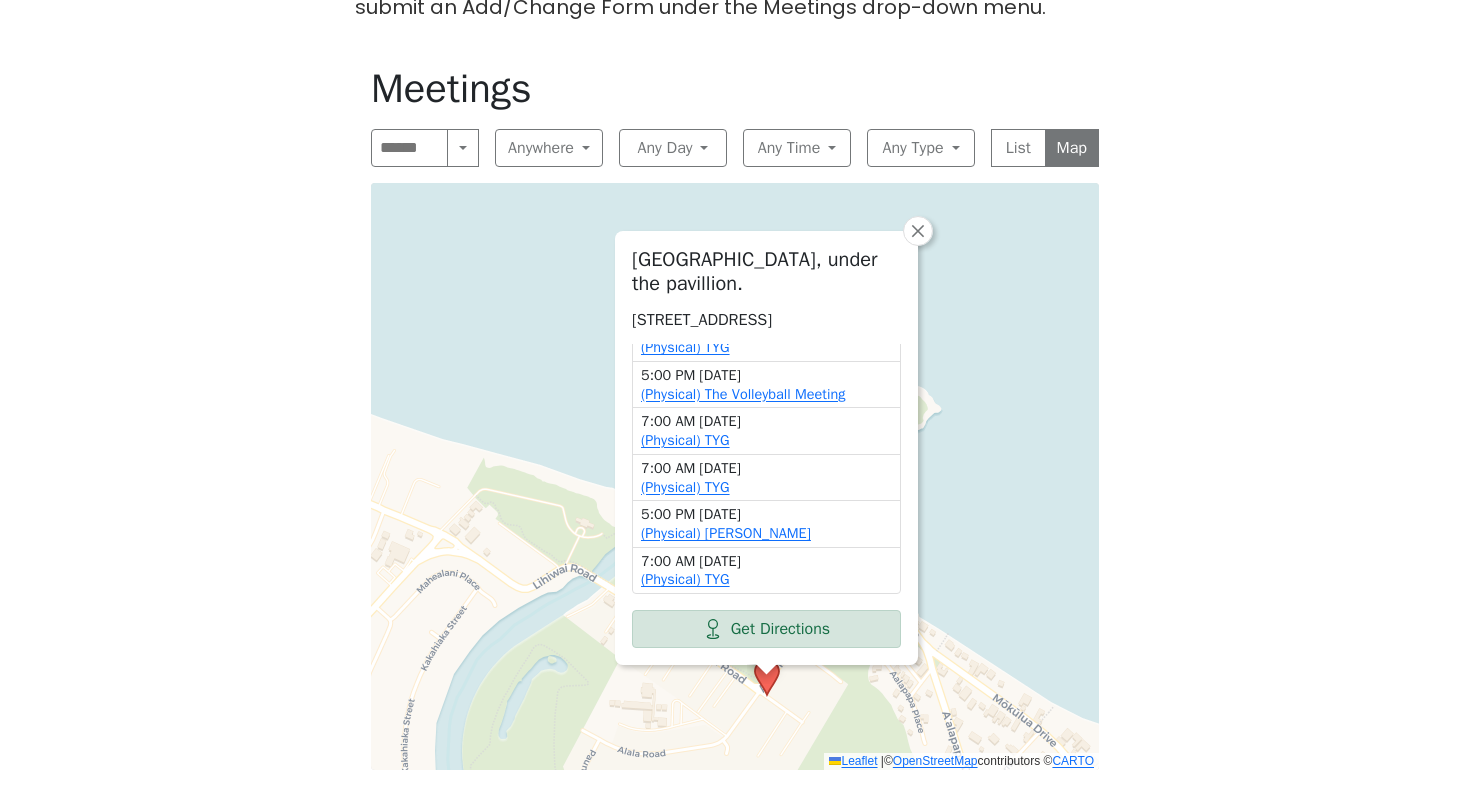 scroll, scrollTop: 1037, scrollLeft: 0, axis: vertical 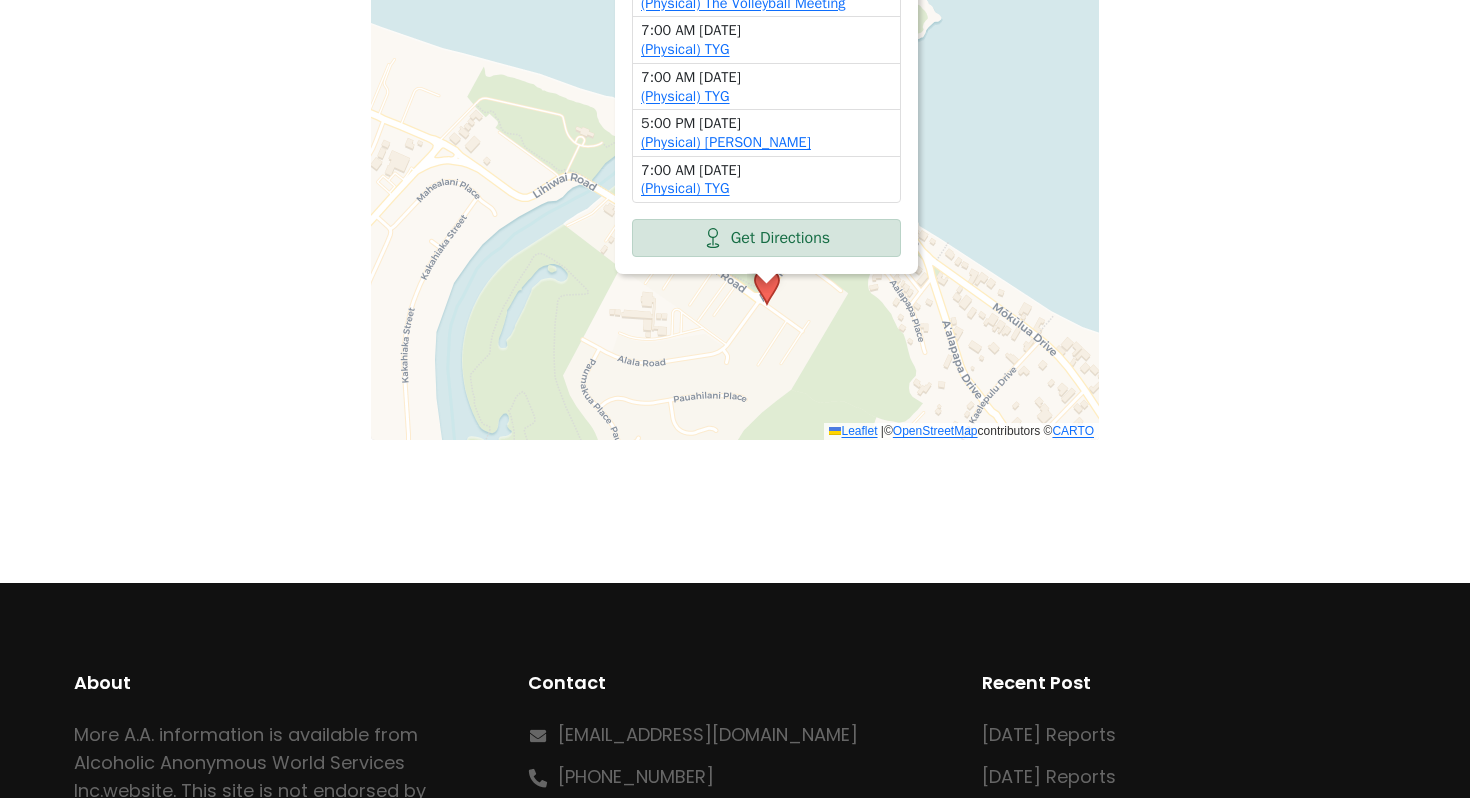 click on "If you know of a meeting listed here that NO LONGER MEETS, please call Central Office (808-946-1438) so we can remove it. To list a new meeting, submit an Add/Change Form under the Meetings drop-down menu.
Meetings Search Near Location Near Me Anywhere Anywhere Cyberspace 67 District 01 - [GEOGRAPHIC_DATA] 24 District 02 - [GEOGRAPHIC_DATA] 41 District 03 - [GEOGRAPHIC_DATA] 15 District 04 - [GEOGRAPHIC_DATA] 09 - [GEOGRAPHIC_DATA] 10 - [GEOGRAPHIC_DATA] 36 District 17 - [GEOGRAPHIC_DATA] 30 [GEOGRAPHIC_DATA] 1 Any Day Any Day [DATE] 33 [DATE] 42 [DATE] 42 [DATE] 37 [DATE] 37 [DATE] 43 [DATE] 36 Any Time Any Time Morning 91 Midday 27 Evening 146 Night 23 Any Type Any Type In-person 203 Online 72 11th Step Meditation 7 12 Steps & 12 Traditions 16 As Bill Sees It 3 Big Book 35 Birthday 2 Child-Friendly 29 Closed 28 Daily Reflections 44 Discussion 69 English 116 Grapevine 9 [DEMOGRAPHIC_DATA] 6 Literature 72 Living Sober 4 Meditation 8 Men 8 Newcomer 17 Open 225 Outdoor Meeting 77 Spanish 1 Speaker 8 Speaker/Discussion 115 Step Meeting 12 1 56" at bounding box center [735, 4] 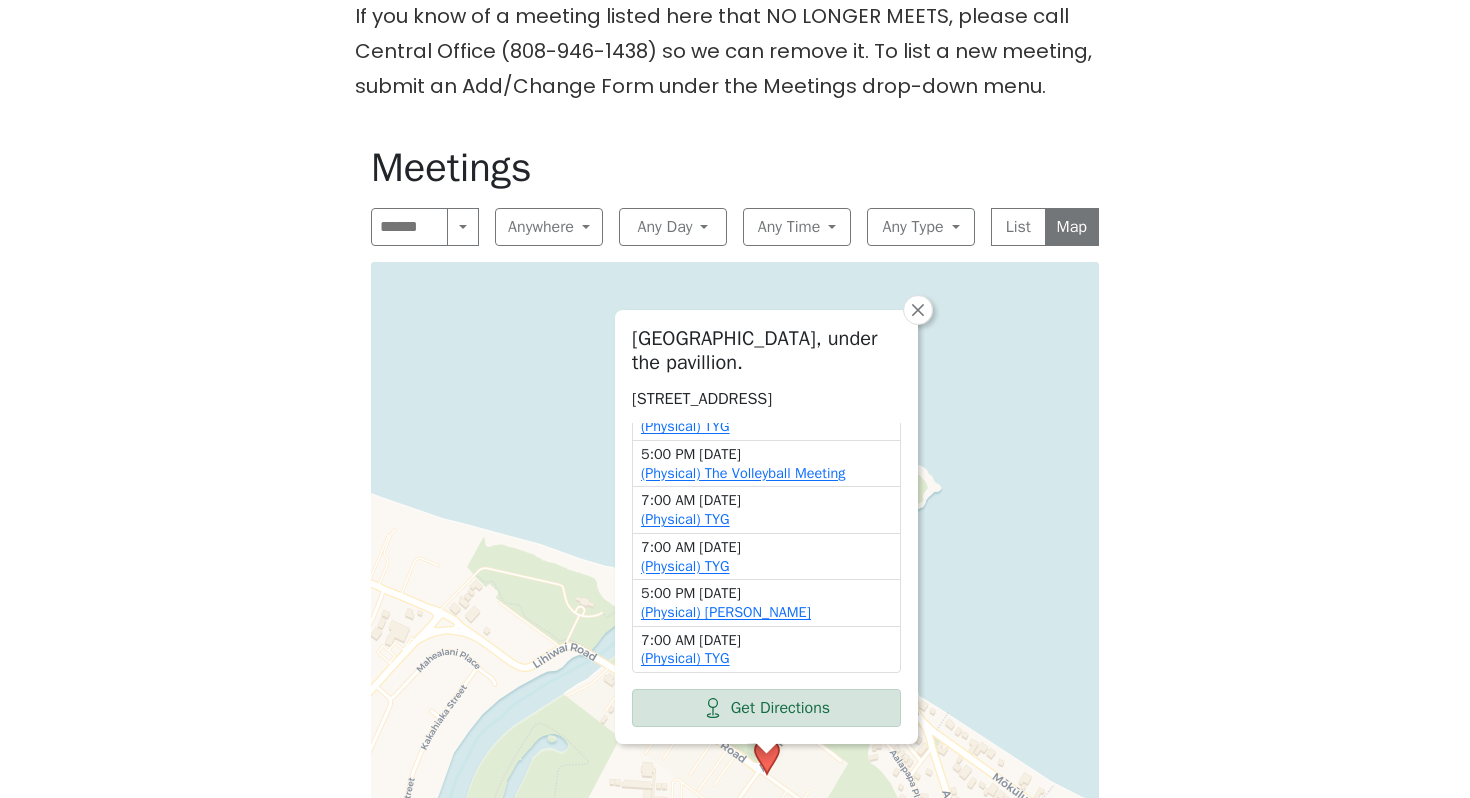 scroll, scrollTop: 565, scrollLeft: 0, axis: vertical 